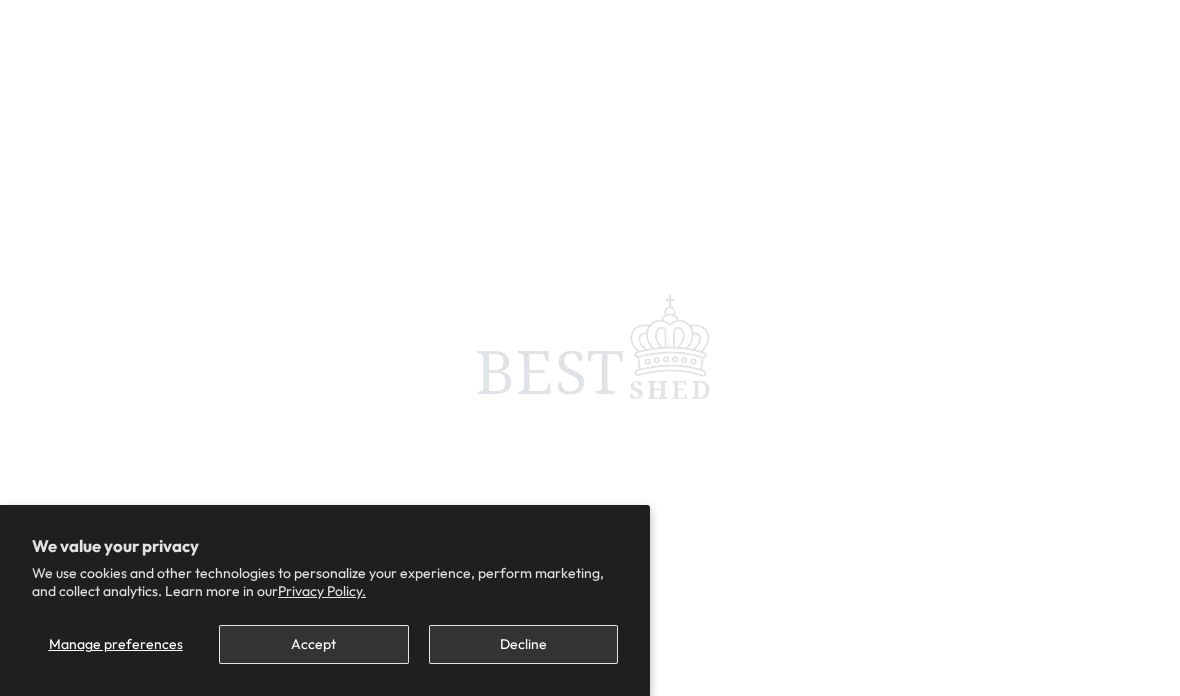 scroll, scrollTop: 0, scrollLeft: 0, axis: both 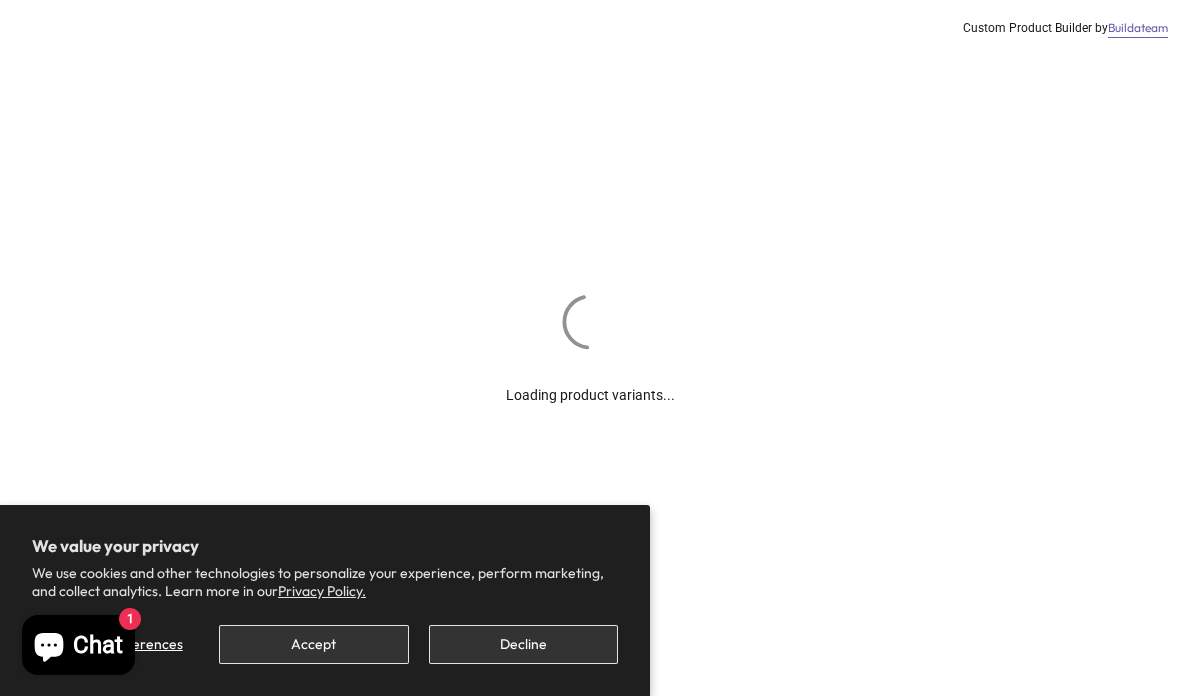 click on "Decline" at bounding box center (523, 644) 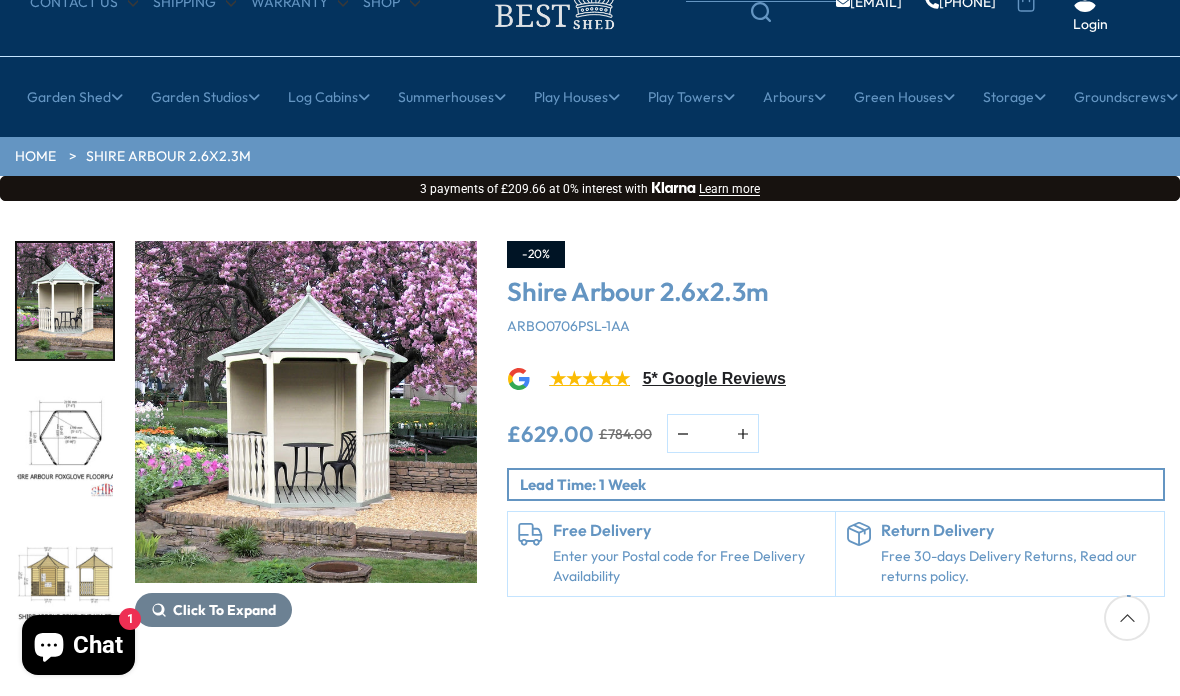 scroll, scrollTop: 0, scrollLeft: 0, axis: both 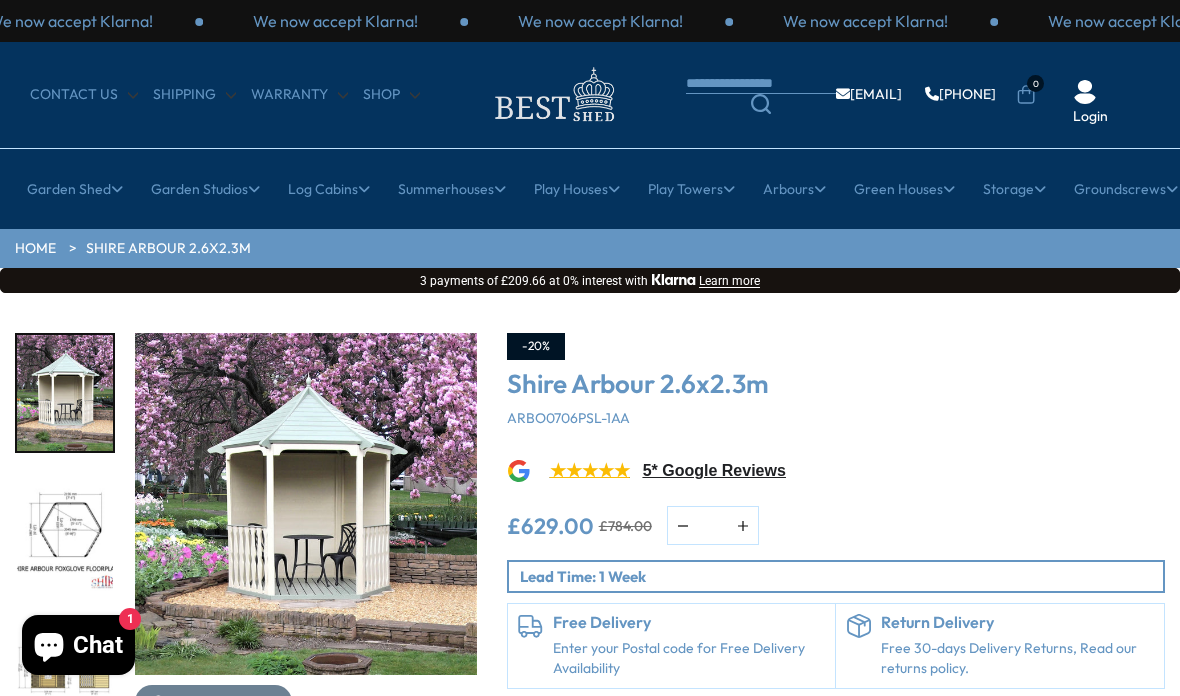 click on "All Arbours" at bounding box center (189, 312) 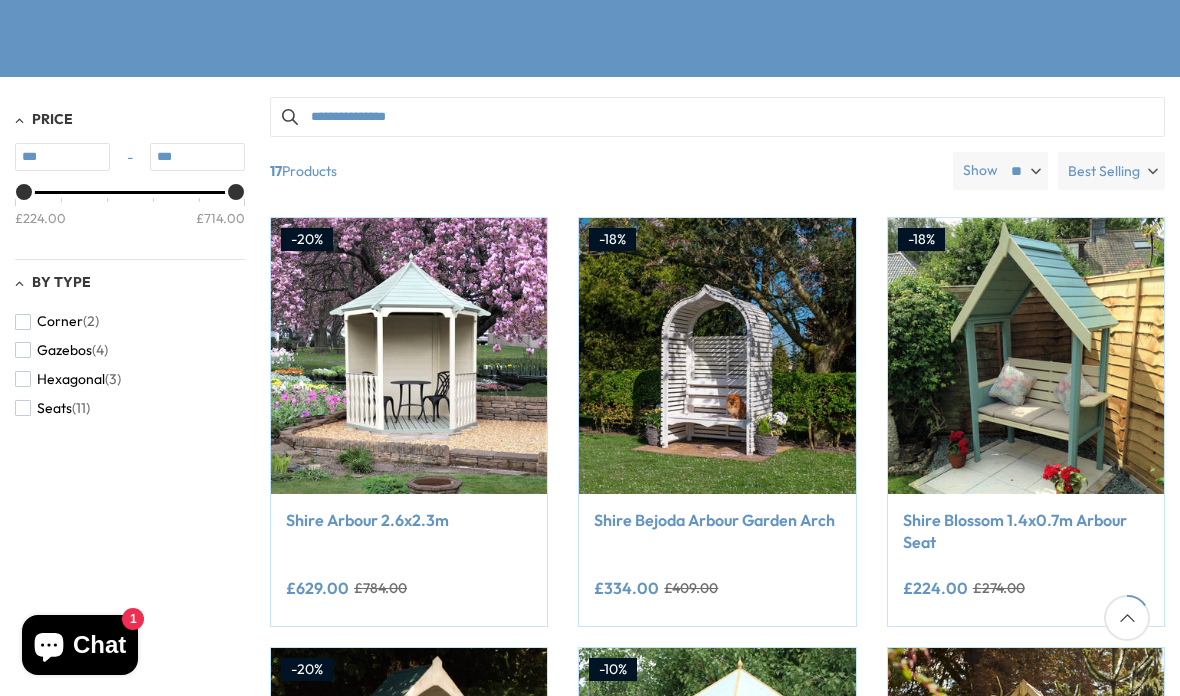 scroll, scrollTop: 374, scrollLeft: 0, axis: vertical 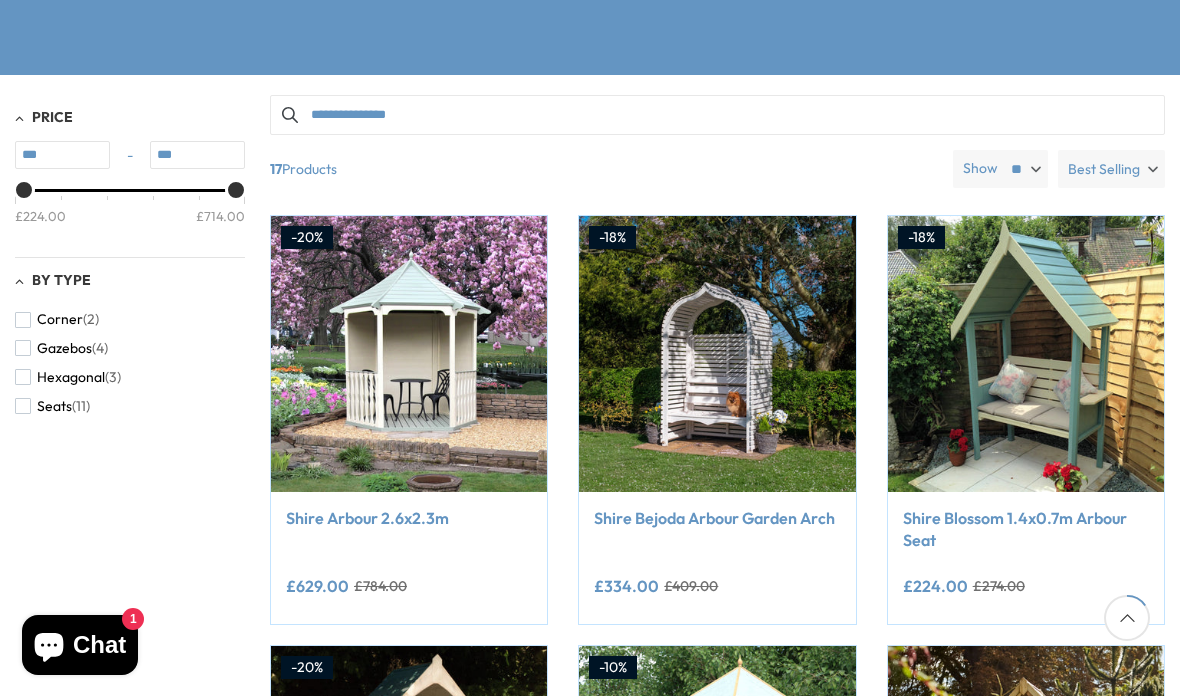 click on "17  Products" at bounding box center [603, 169] 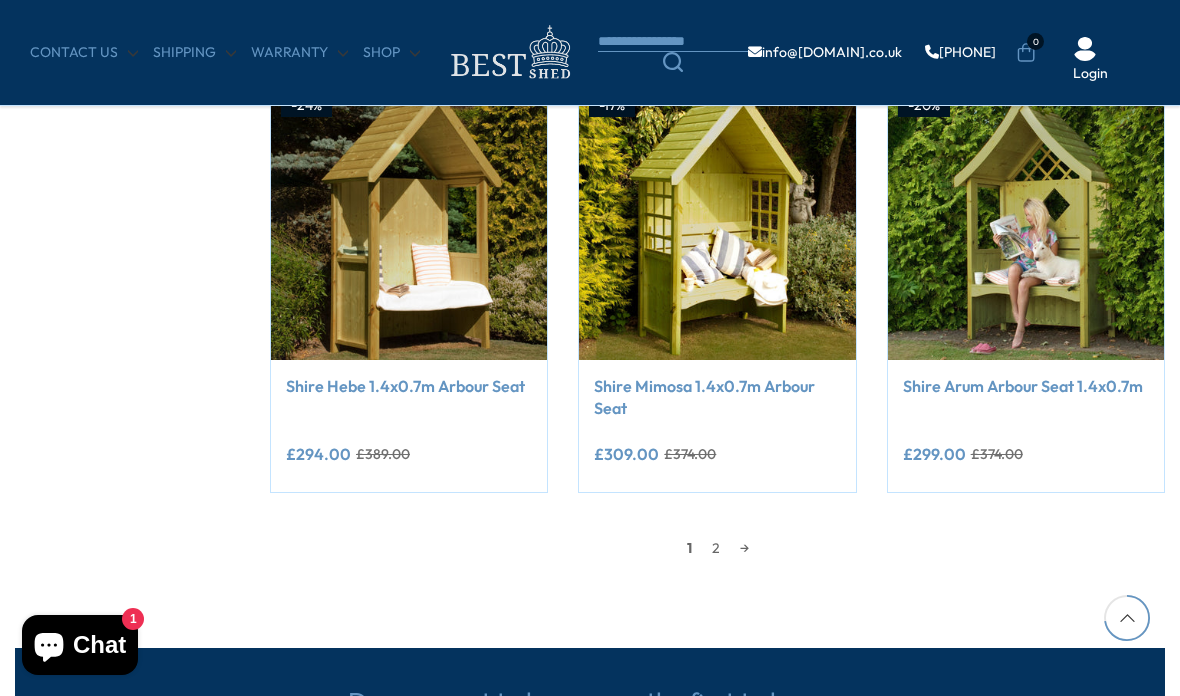 scroll, scrollTop: 1697, scrollLeft: 0, axis: vertical 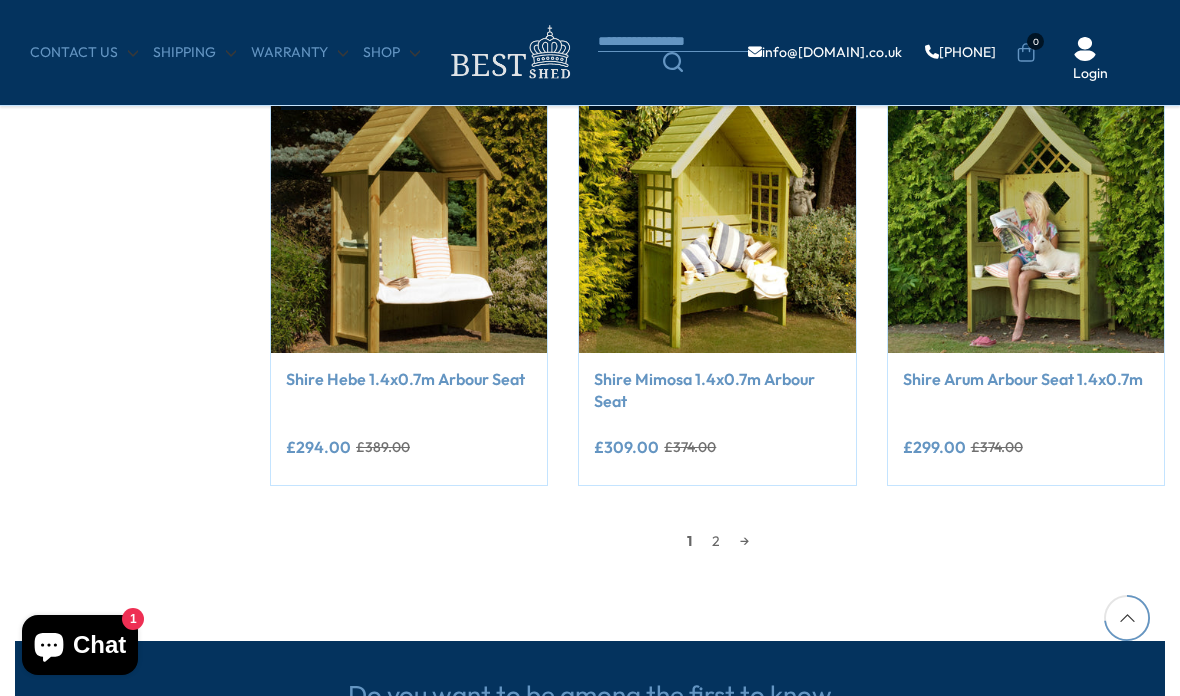 click on "→" at bounding box center (744, 541) 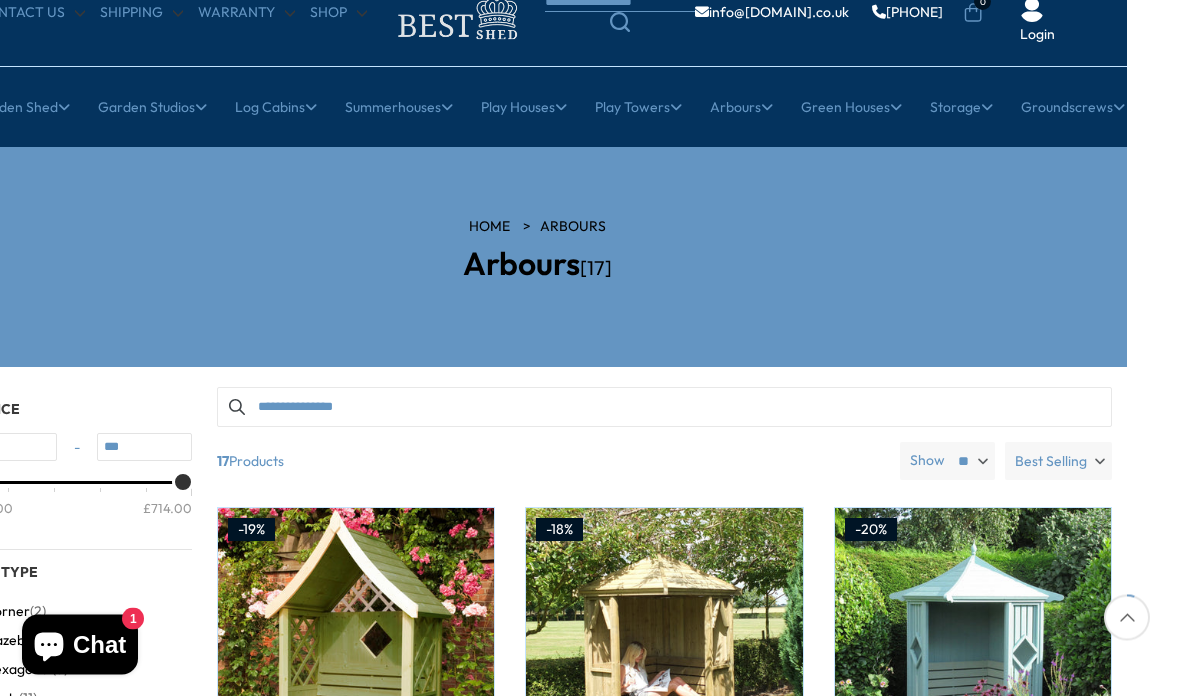 scroll, scrollTop: 78, scrollLeft: 53, axis: both 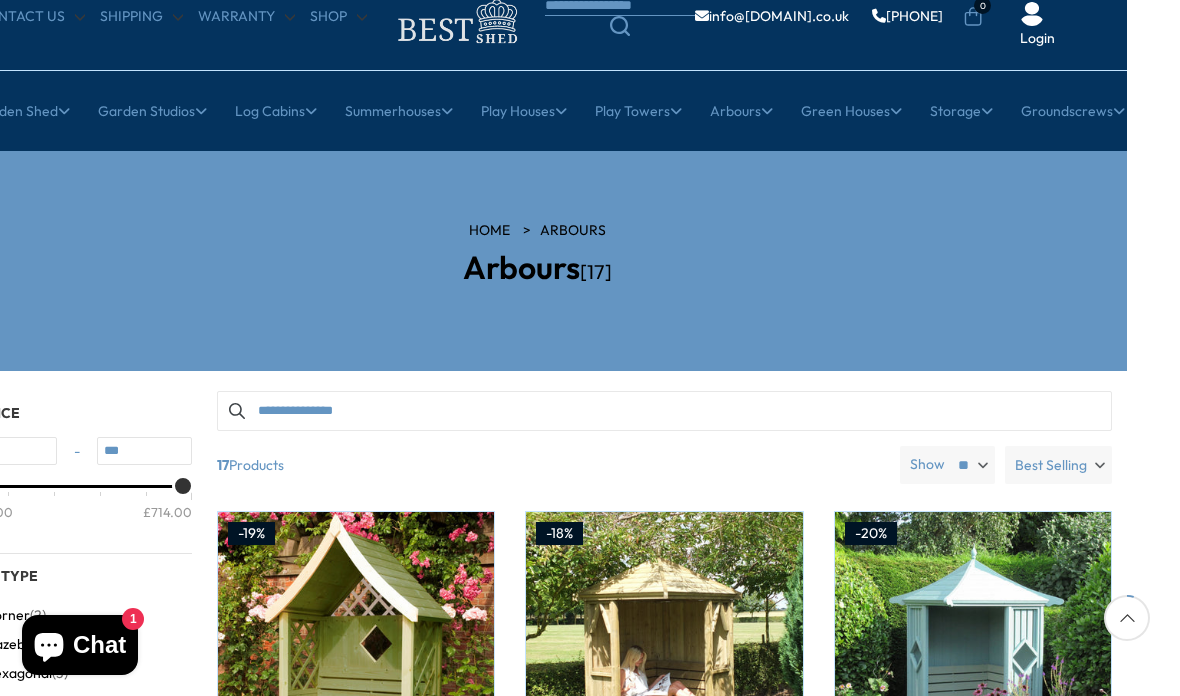 click on "Small Sheds" at bounding box center [403, 234] 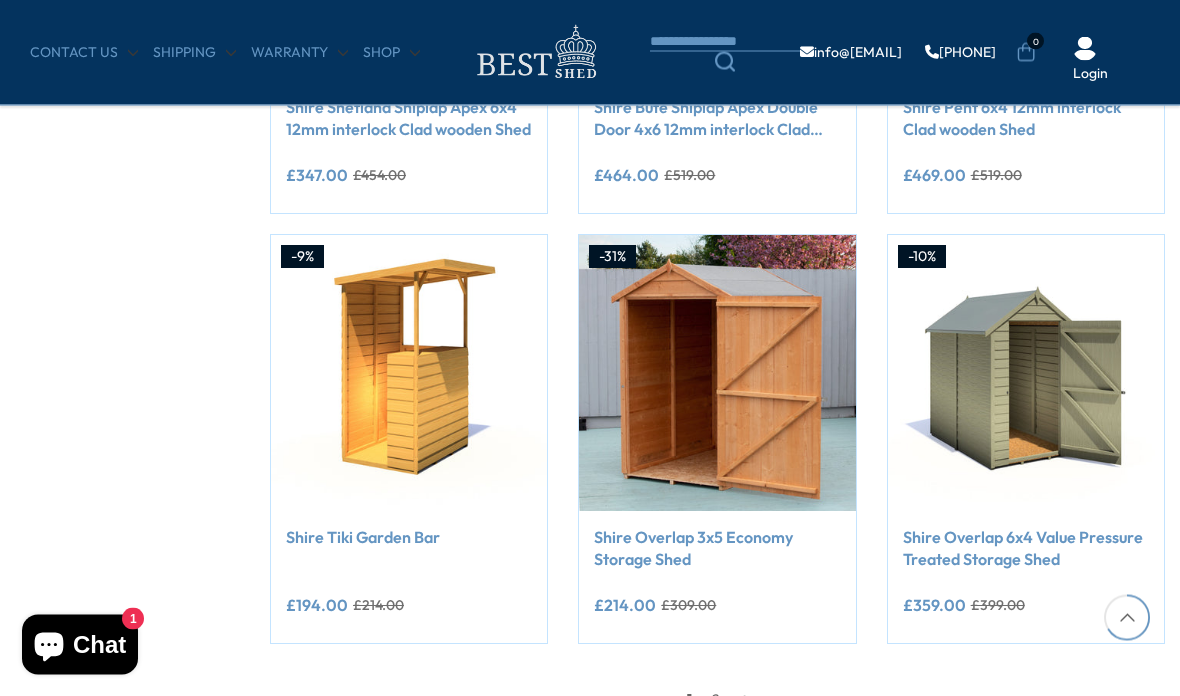 scroll, scrollTop: 1552, scrollLeft: 0, axis: vertical 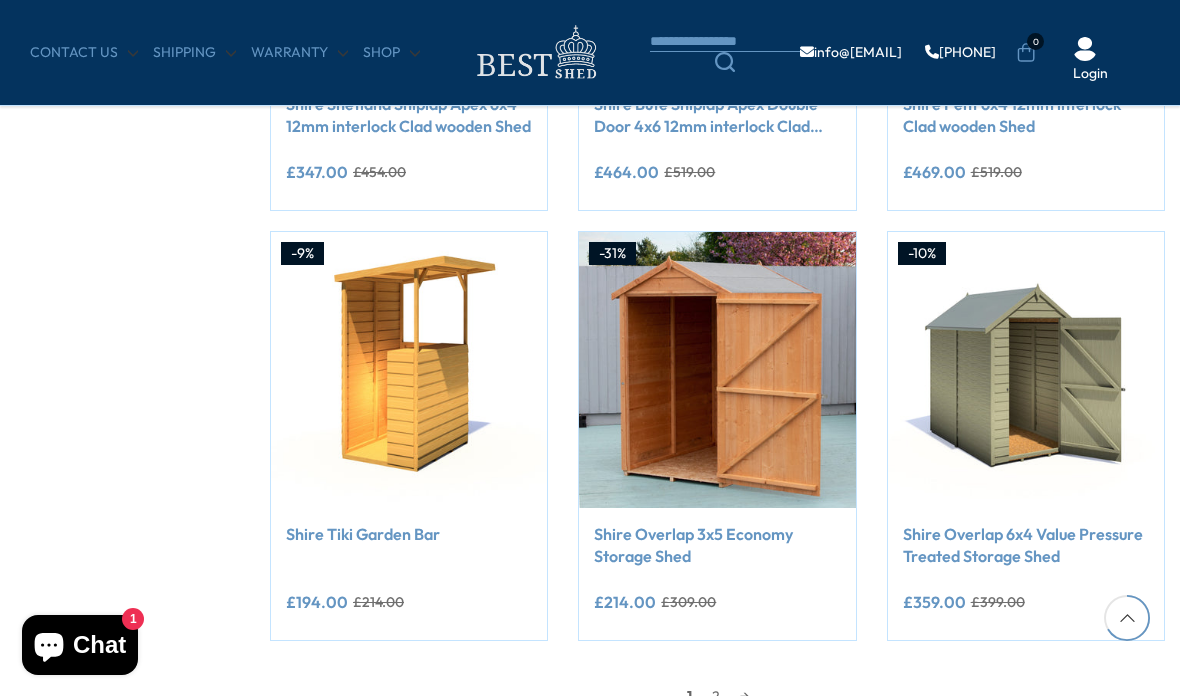 click on "→" at bounding box center [744, 696] 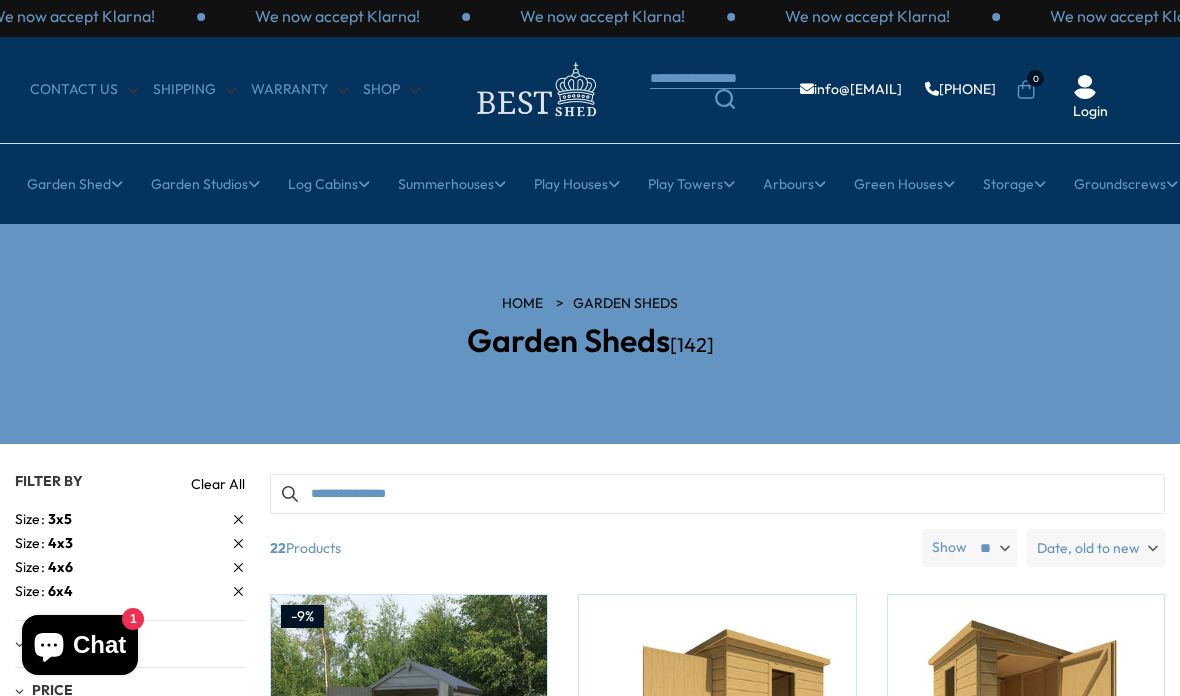 scroll, scrollTop: 0, scrollLeft: 0, axis: both 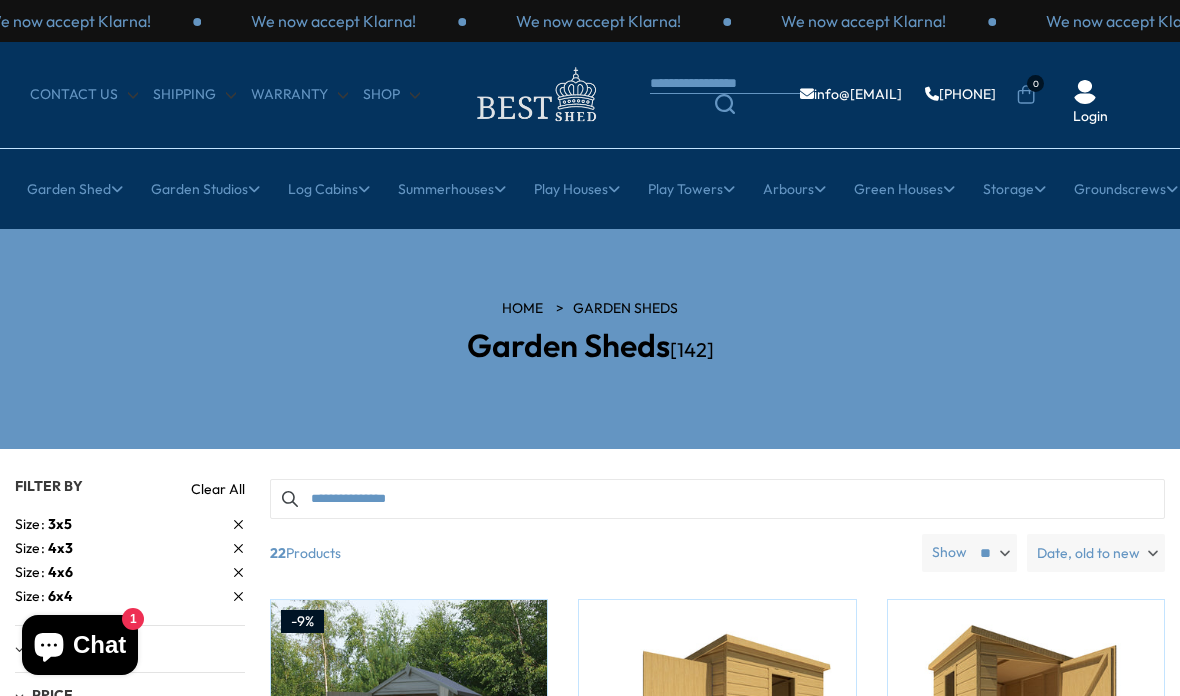 click on "All Studios" at bounding box center (188, 312) 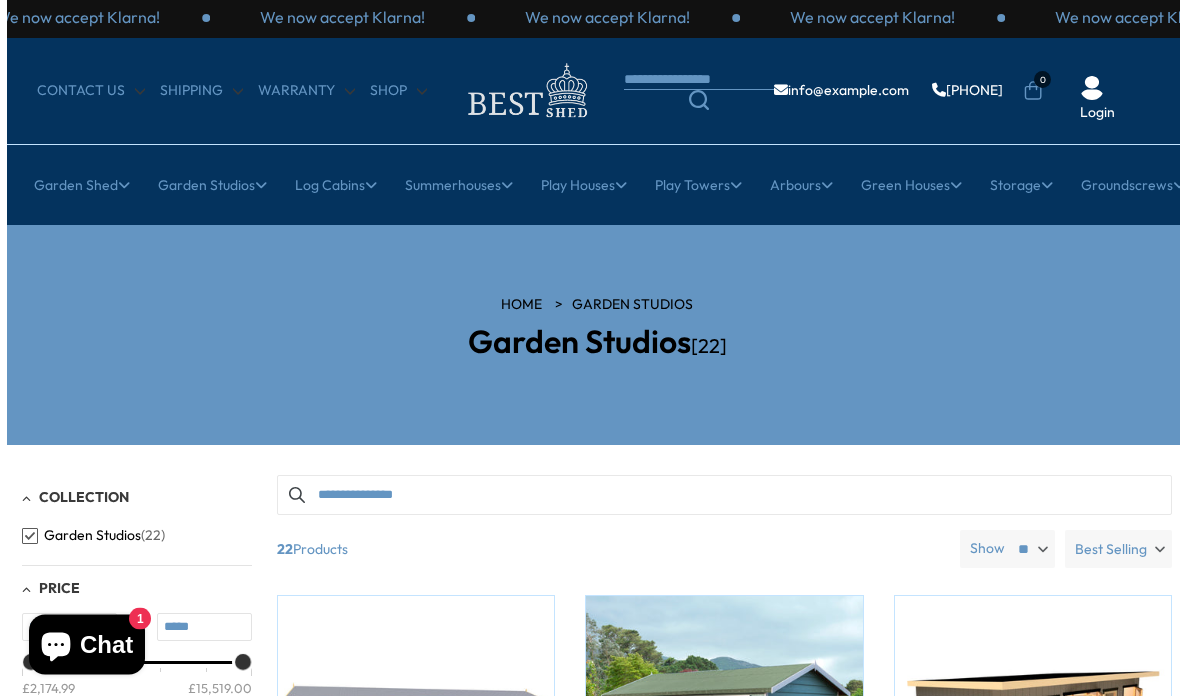 scroll, scrollTop: 14, scrollLeft: 0, axis: vertical 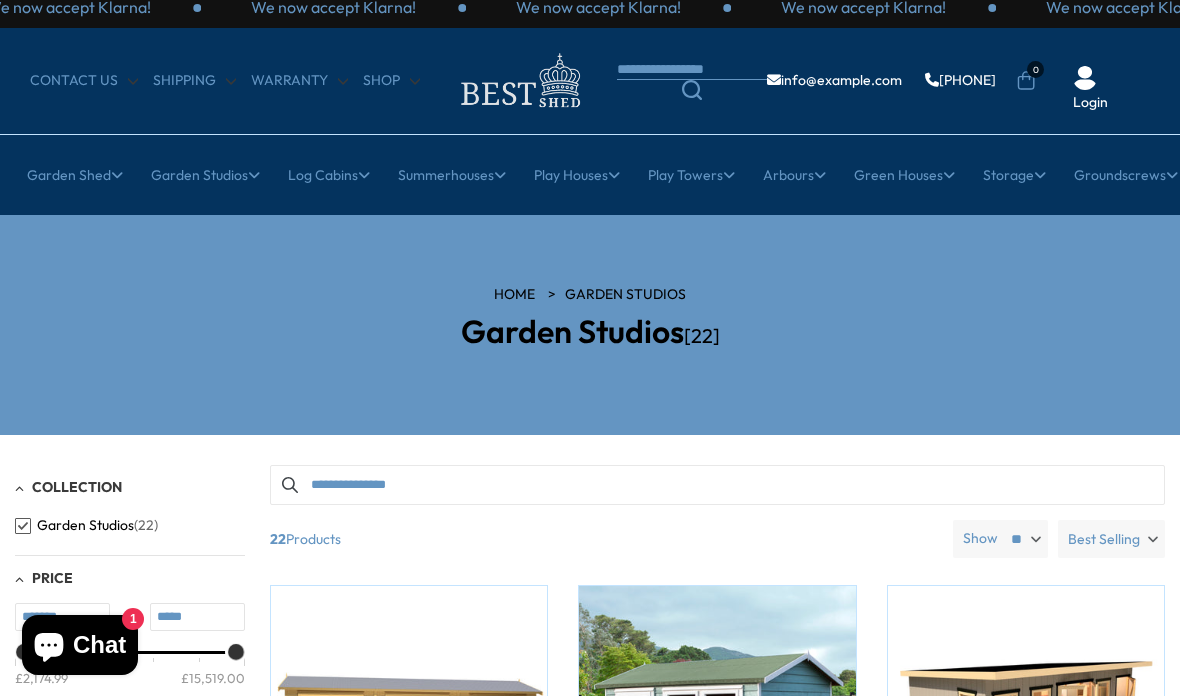 click on "All Summerhouses" at bounding box center [188, 298] 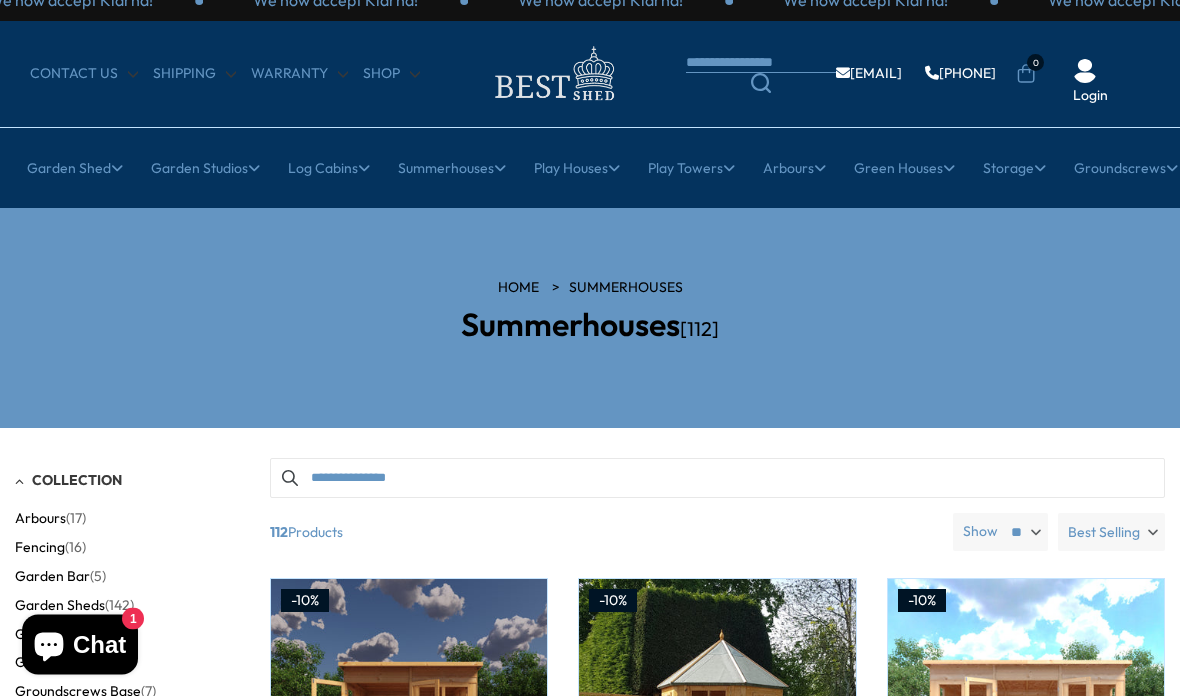 scroll, scrollTop: 0, scrollLeft: 0, axis: both 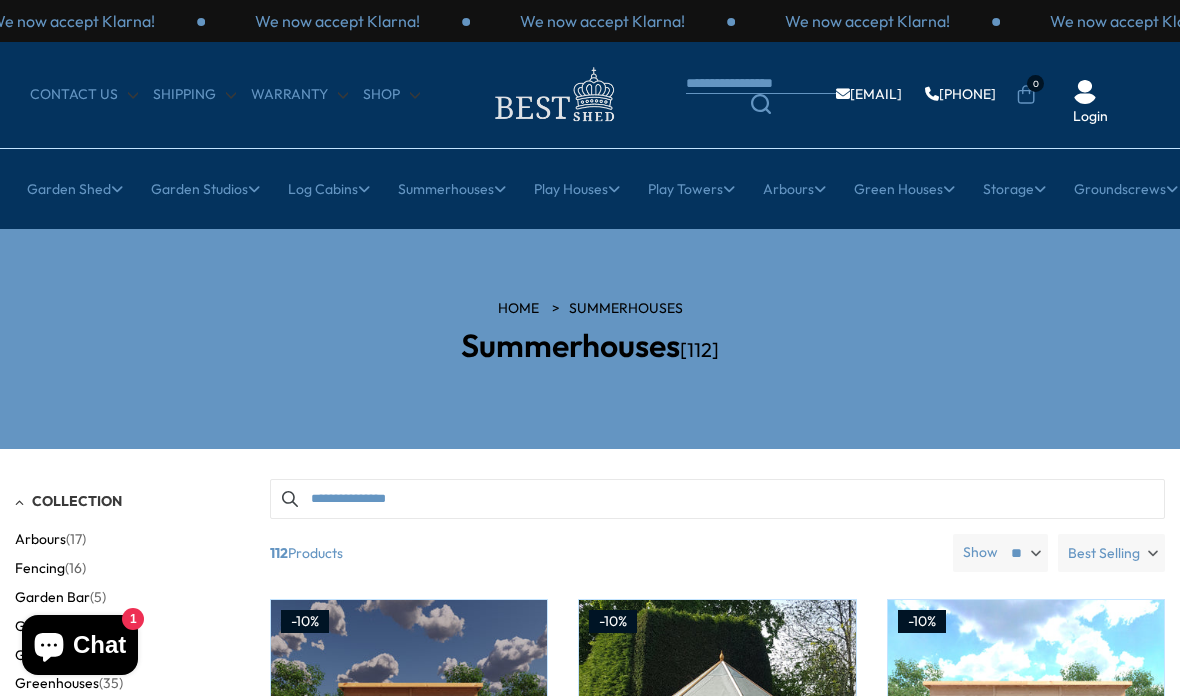 click on "Small Summerhouses" at bounding box center (456, 312) 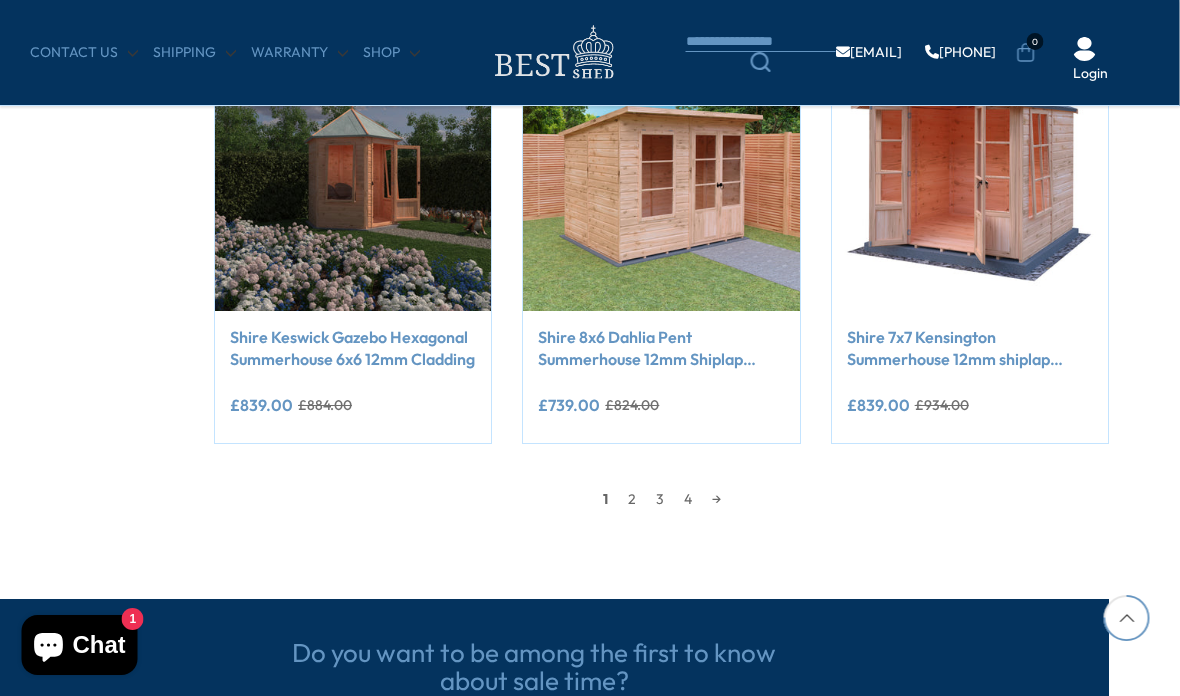 scroll, scrollTop: 1760, scrollLeft: 56, axis: both 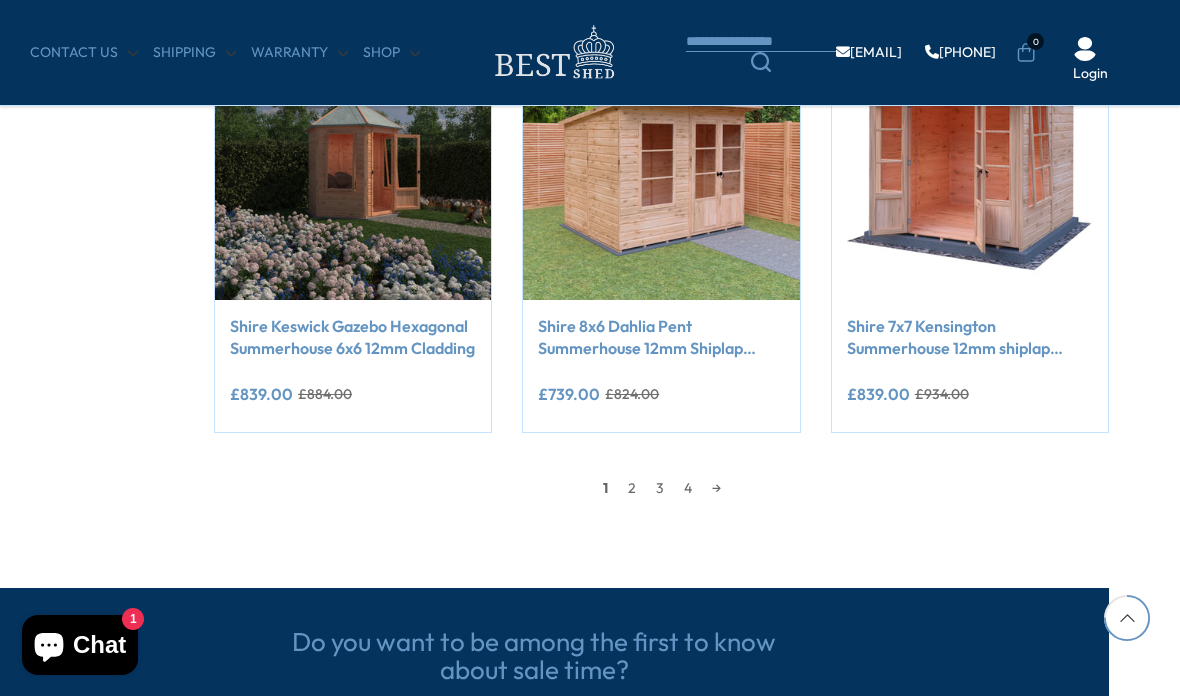 click on "→" at bounding box center [716, 488] 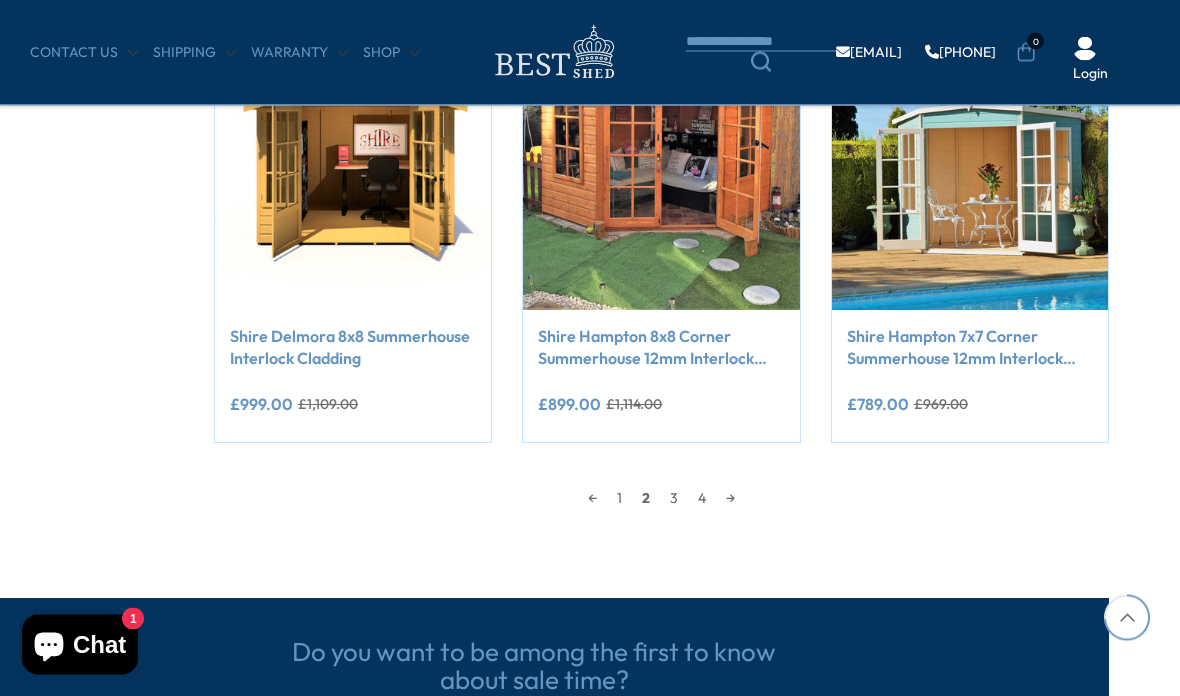 scroll, scrollTop: 1777, scrollLeft: 56, axis: both 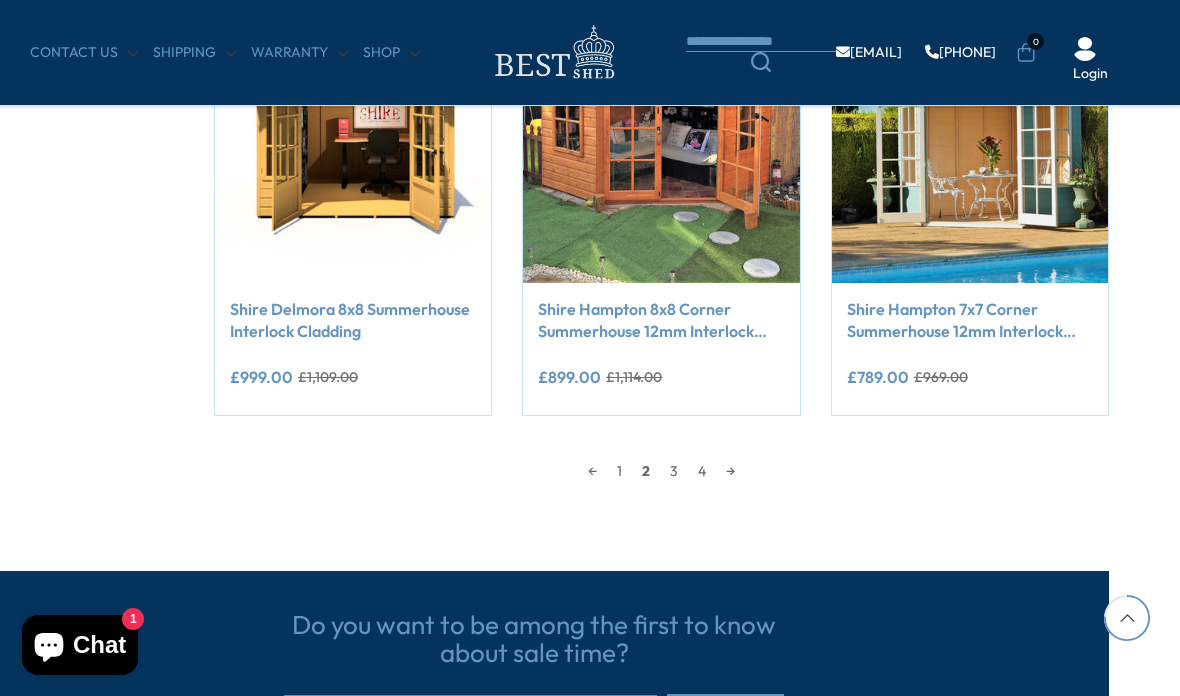 click on "→" at bounding box center (730, 471) 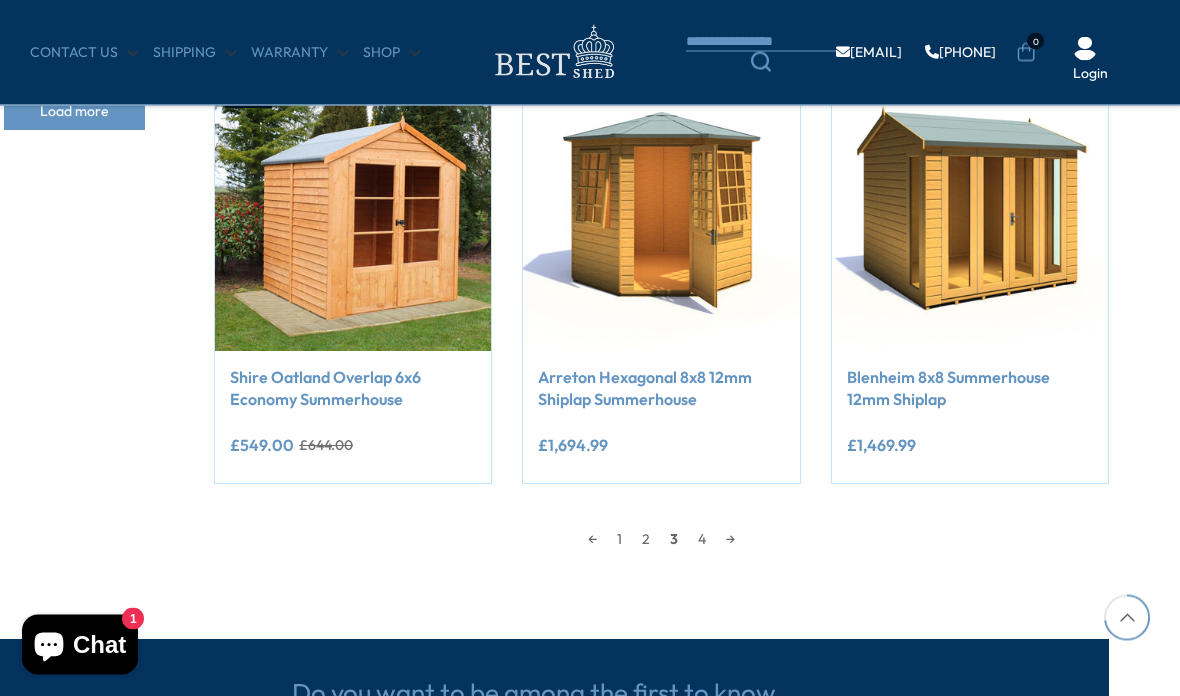 scroll, scrollTop: 1739, scrollLeft: 56, axis: both 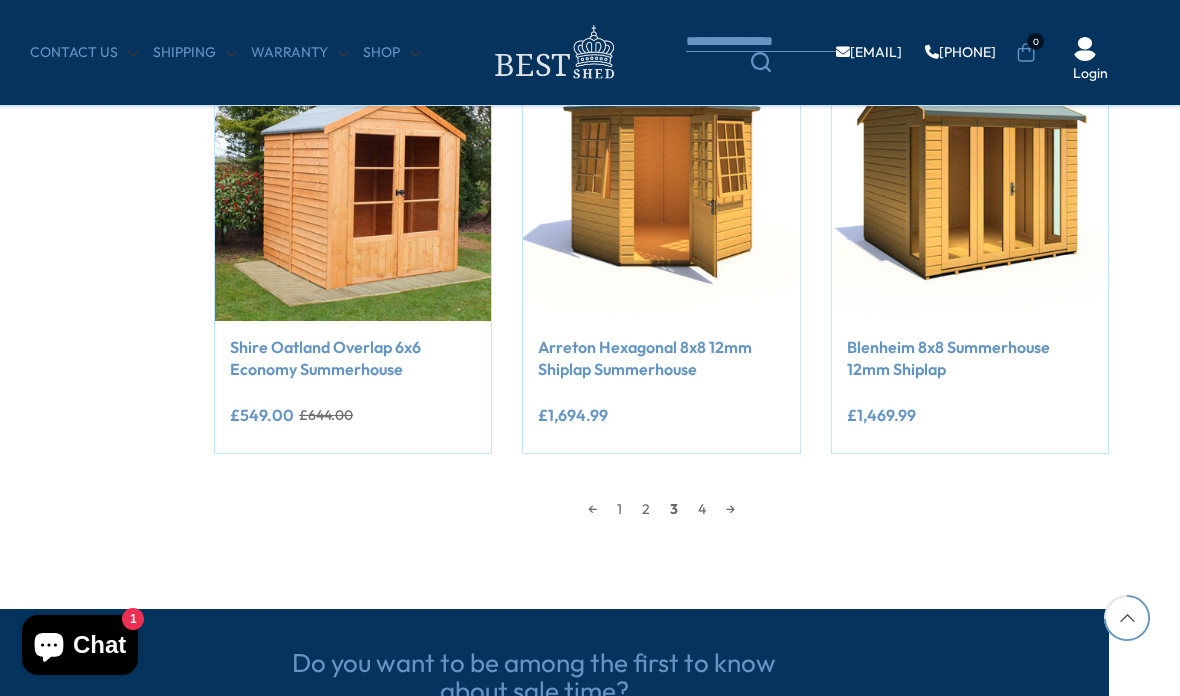 click on "→" at bounding box center [730, 509] 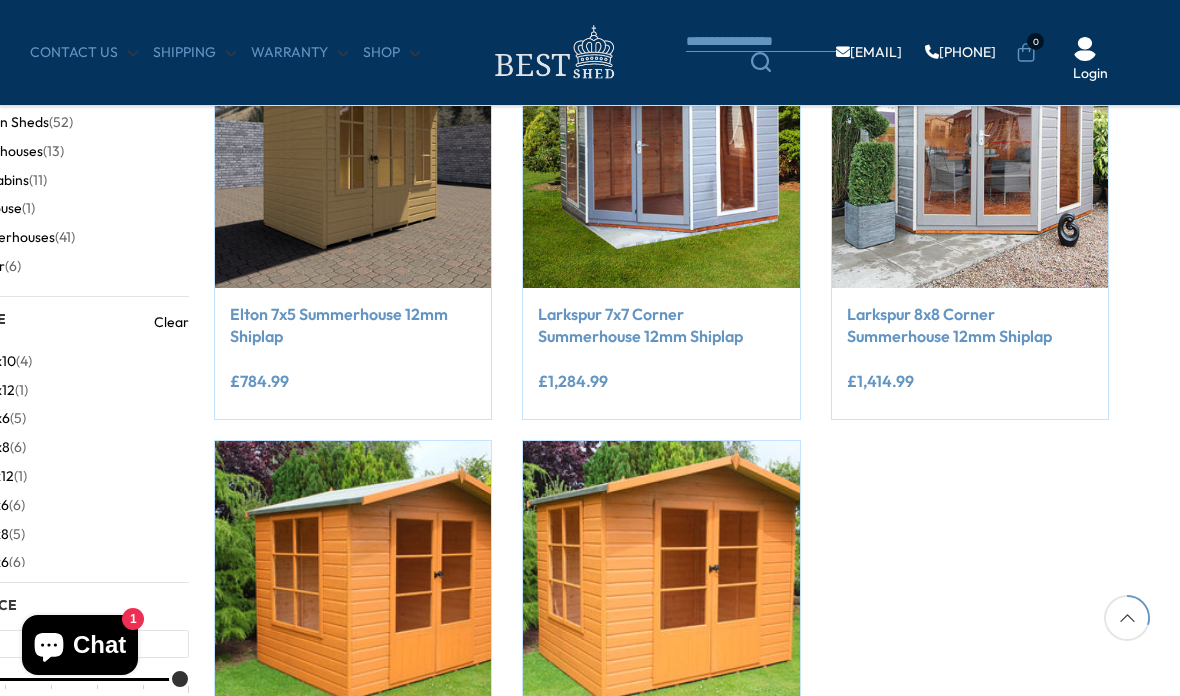 scroll, scrollTop: 371, scrollLeft: 56, axis: both 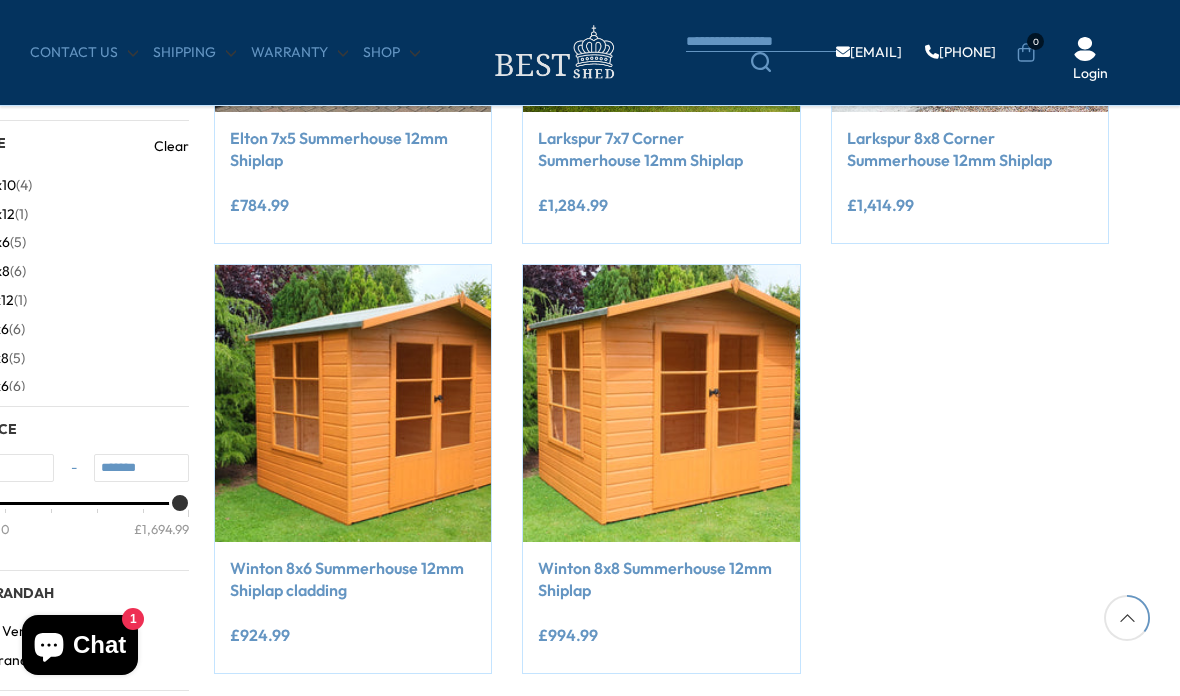 click on "1" at bounding box center [633, 729] 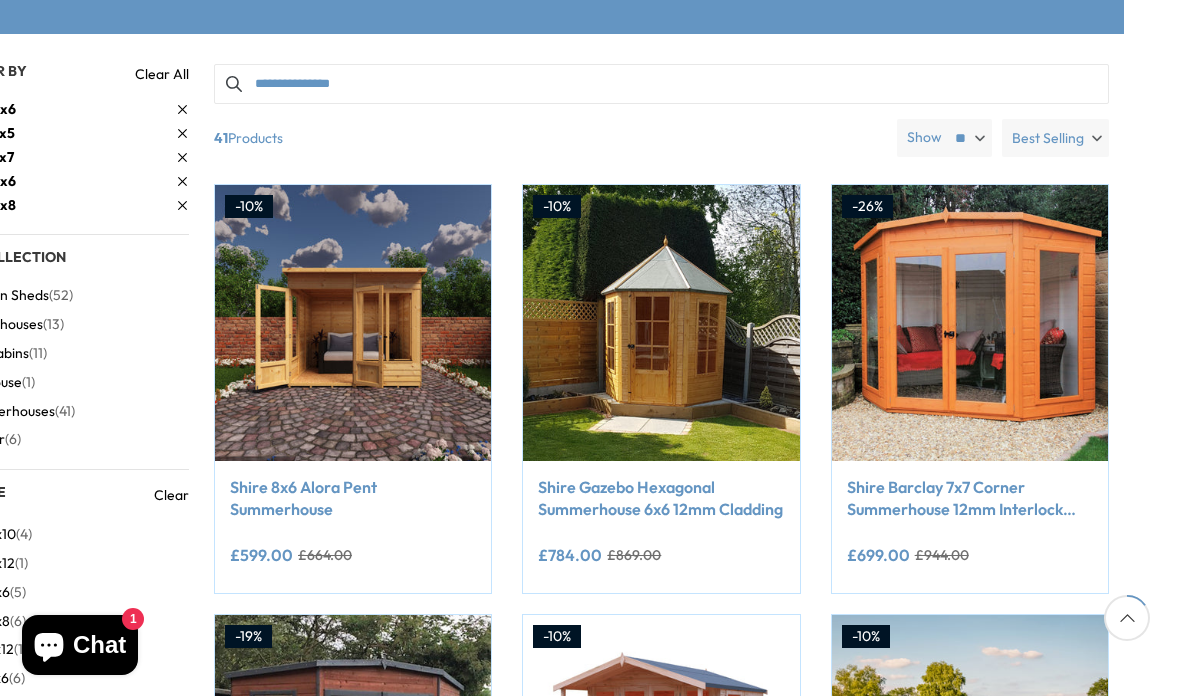 scroll, scrollTop: 371, scrollLeft: 56, axis: both 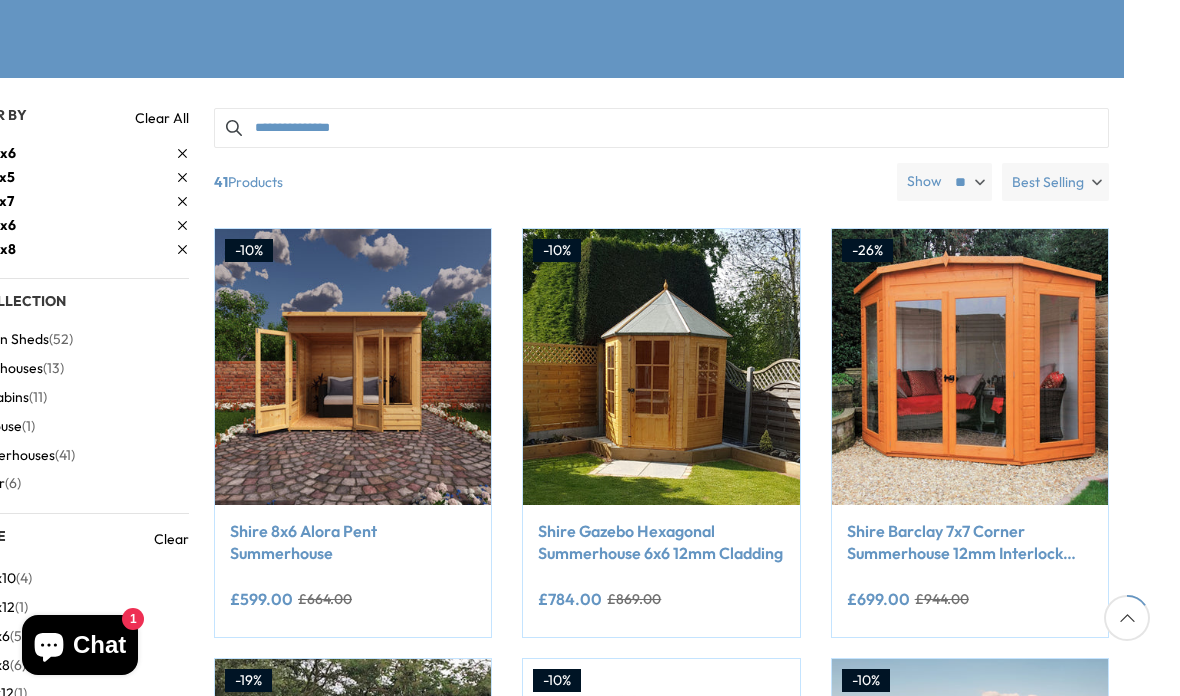 click at bounding box center [353, 367] 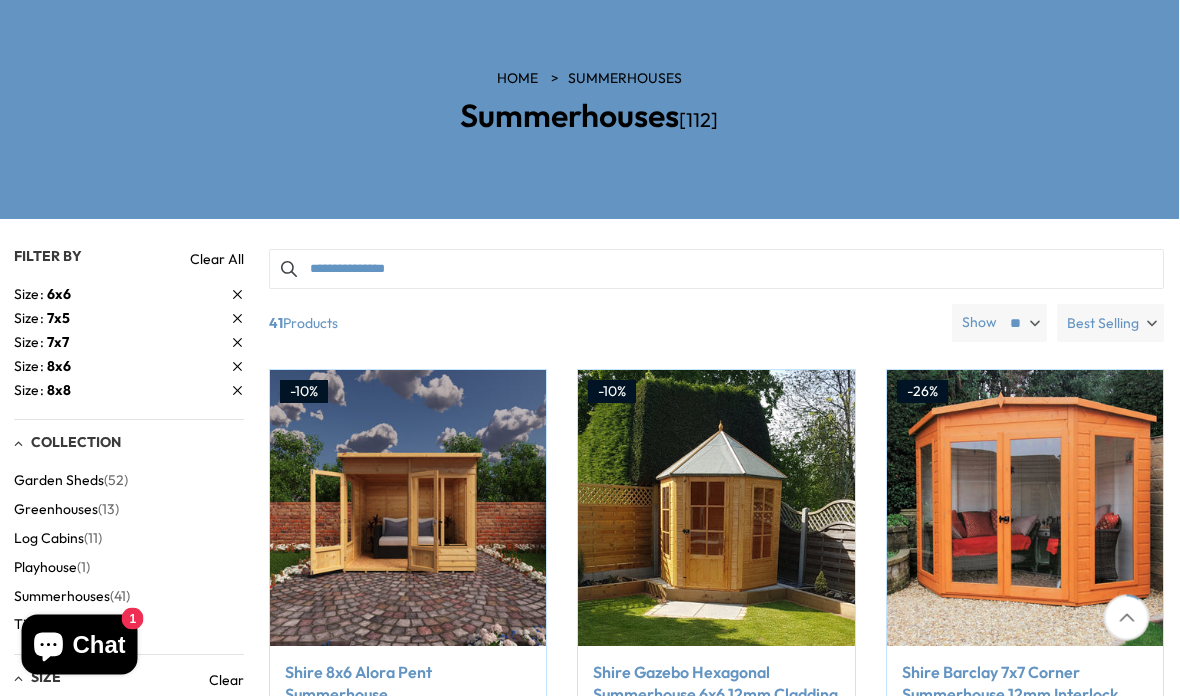 scroll, scrollTop: 228, scrollLeft: 0, axis: vertical 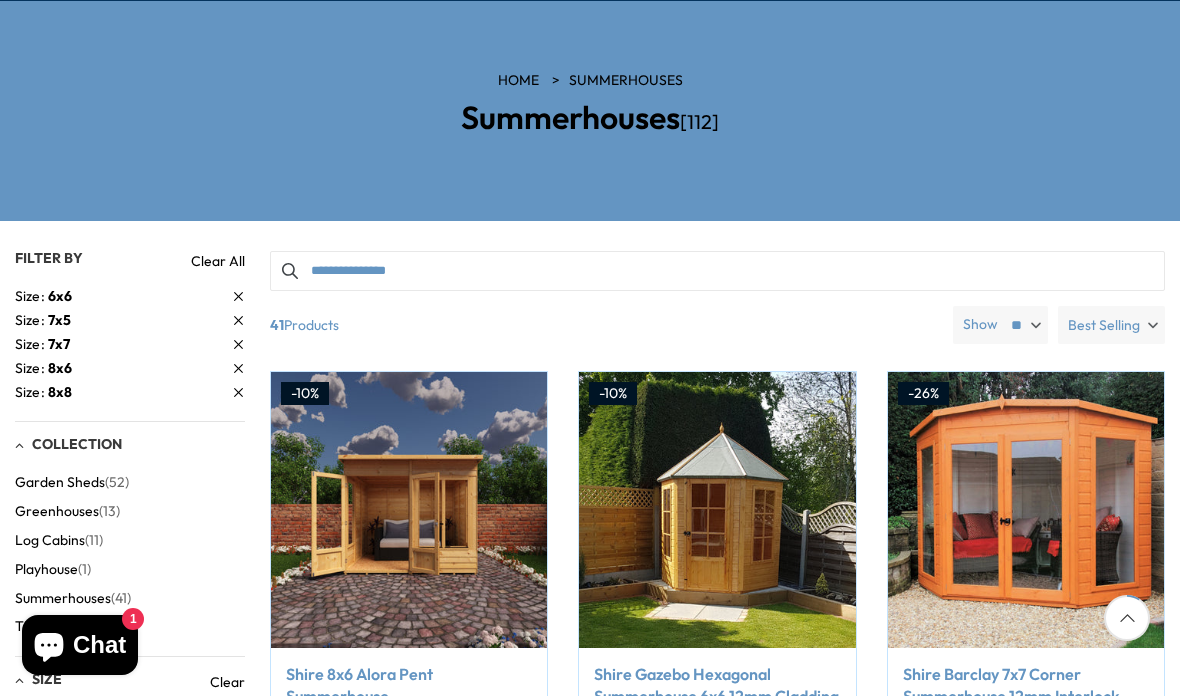 click at bounding box center [717, 510] 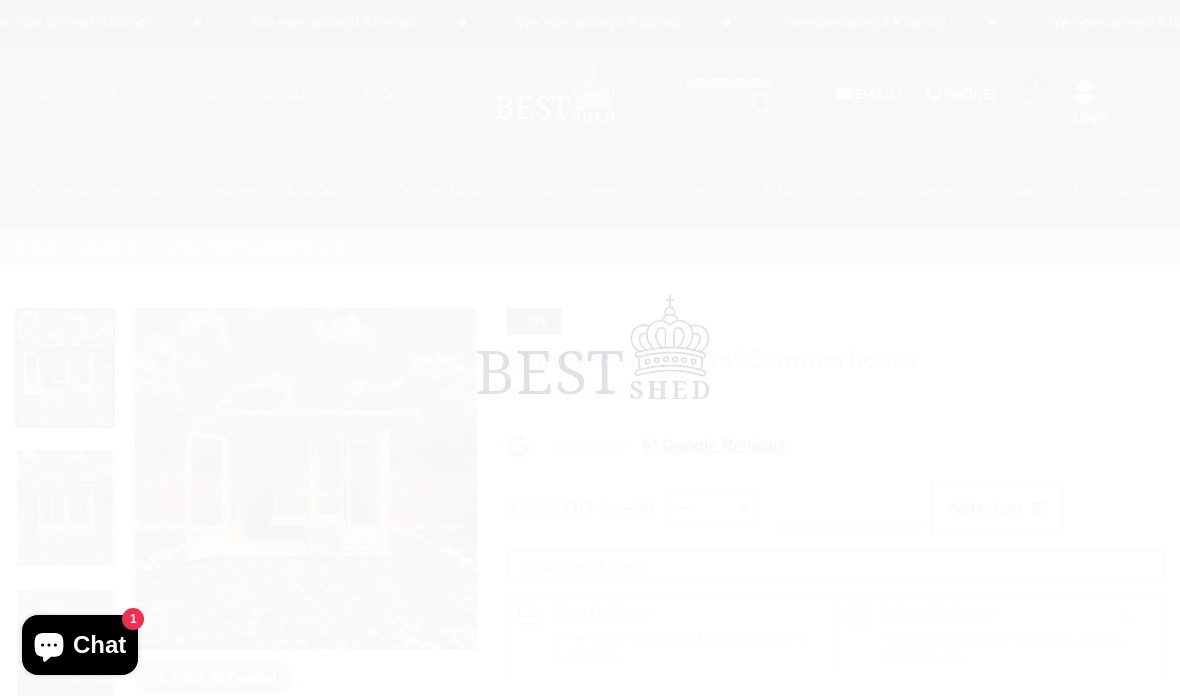 scroll, scrollTop: 0, scrollLeft: 0, axis: both 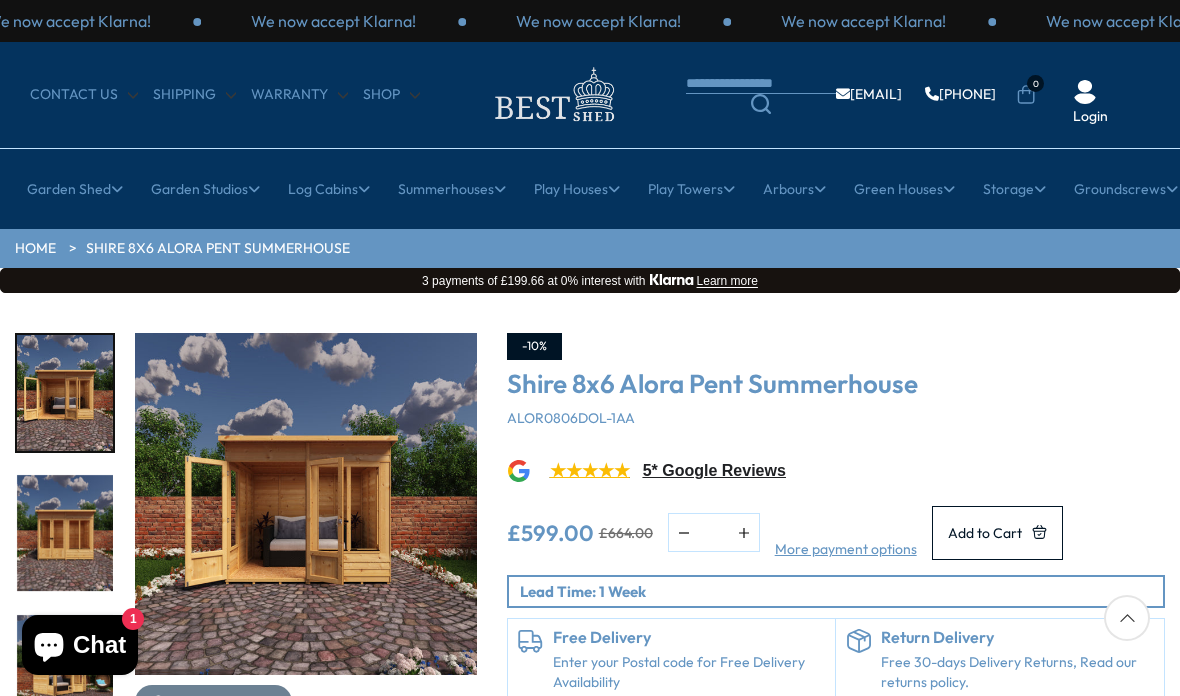 click at bounding box center (306, 504) 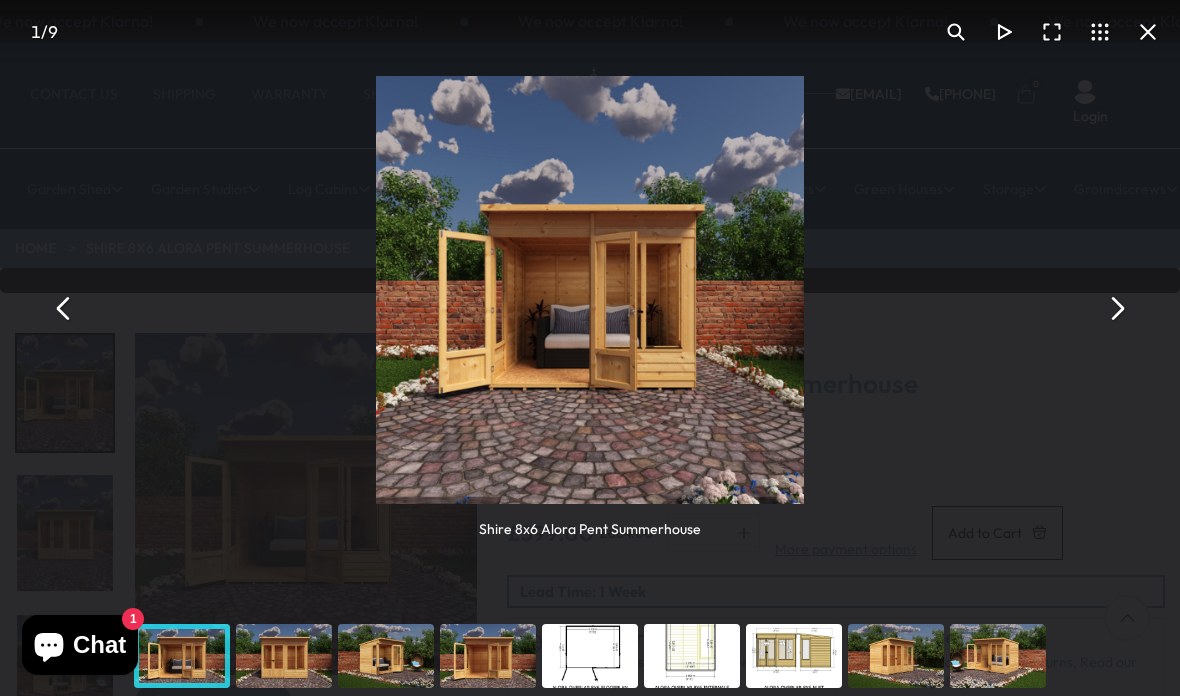 click at bounding box center [1116, 308] 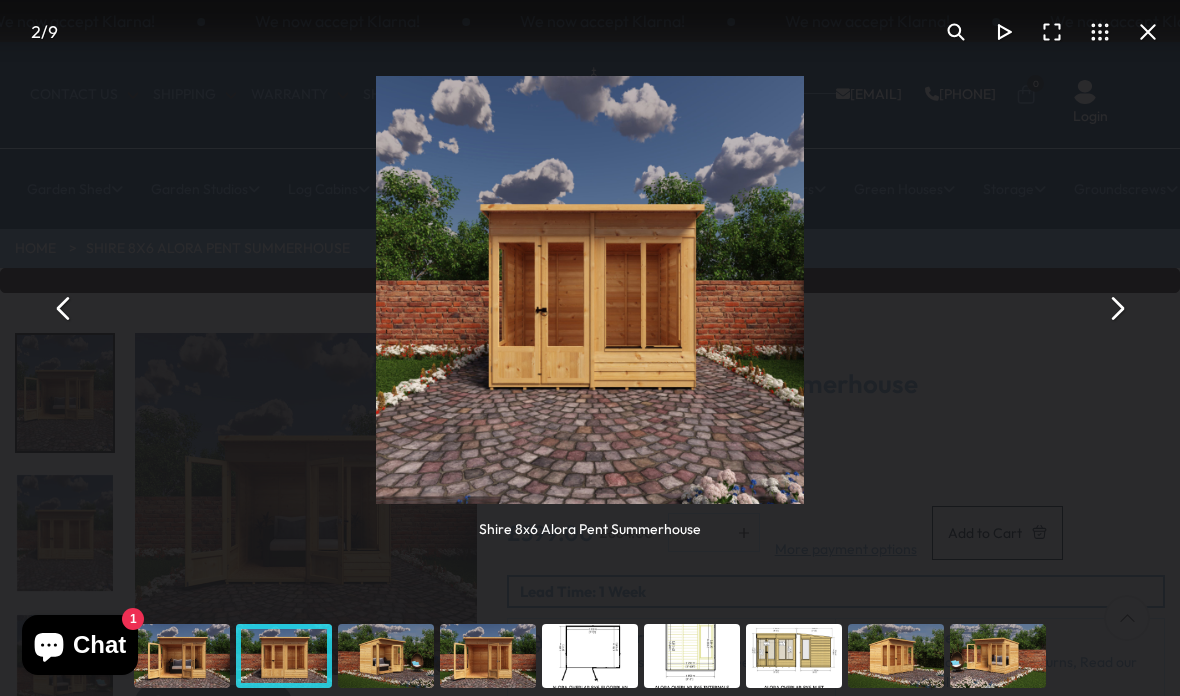 click at bounding box center [1116, 308] 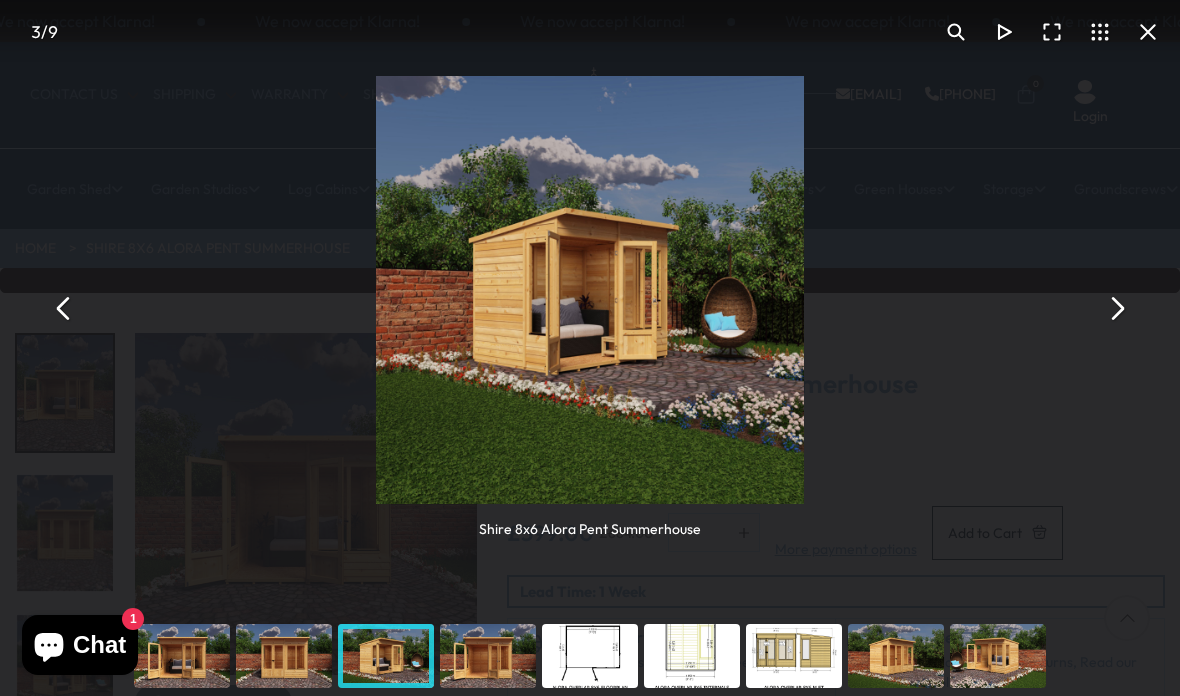click at bounding box center [1116, 308] 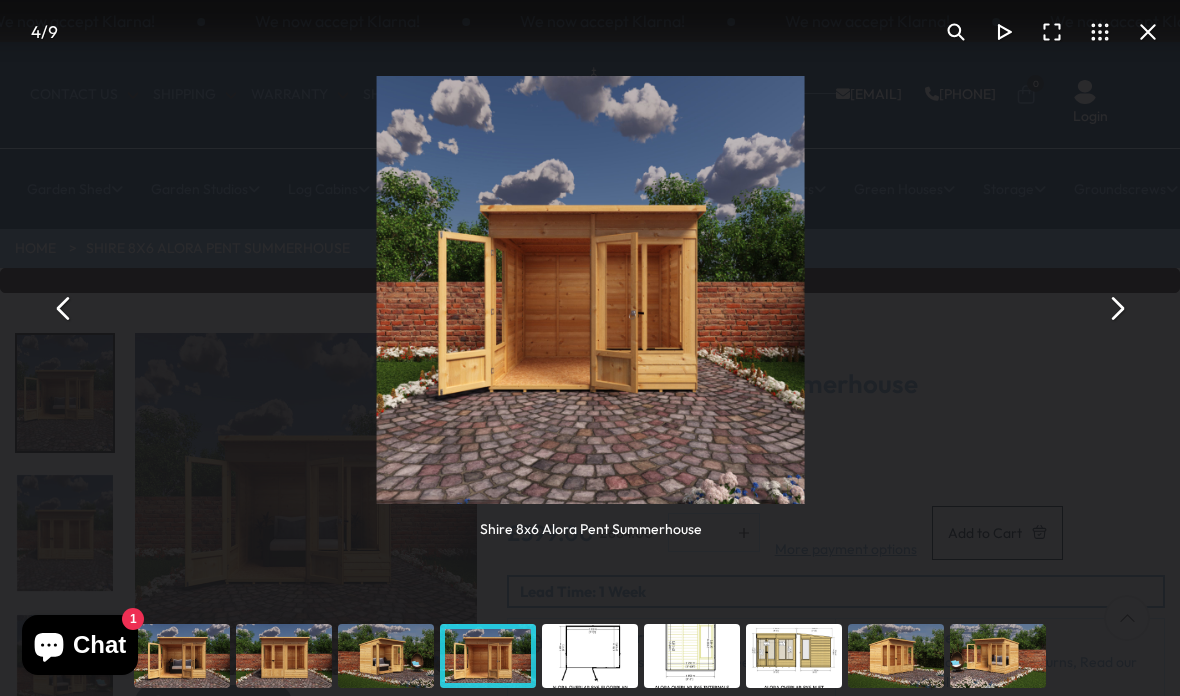 click at bounding box center [1116, 308] 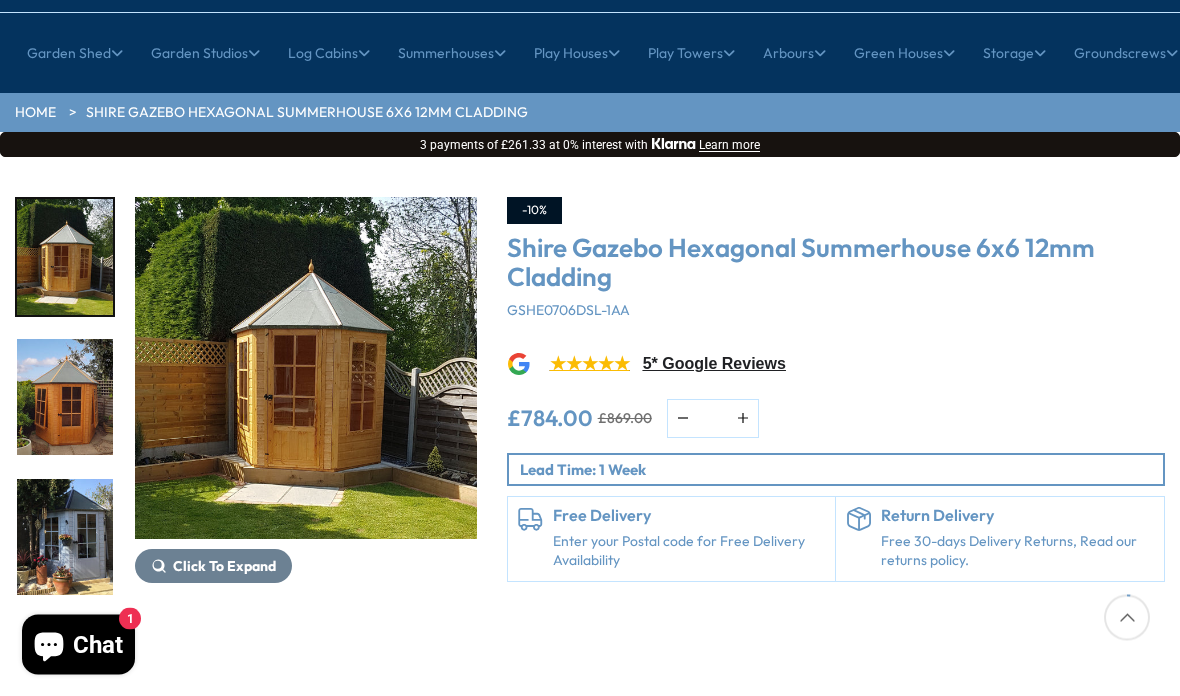 scroll, scrollTop: 138, scrollLeft: 0, axis: vertical 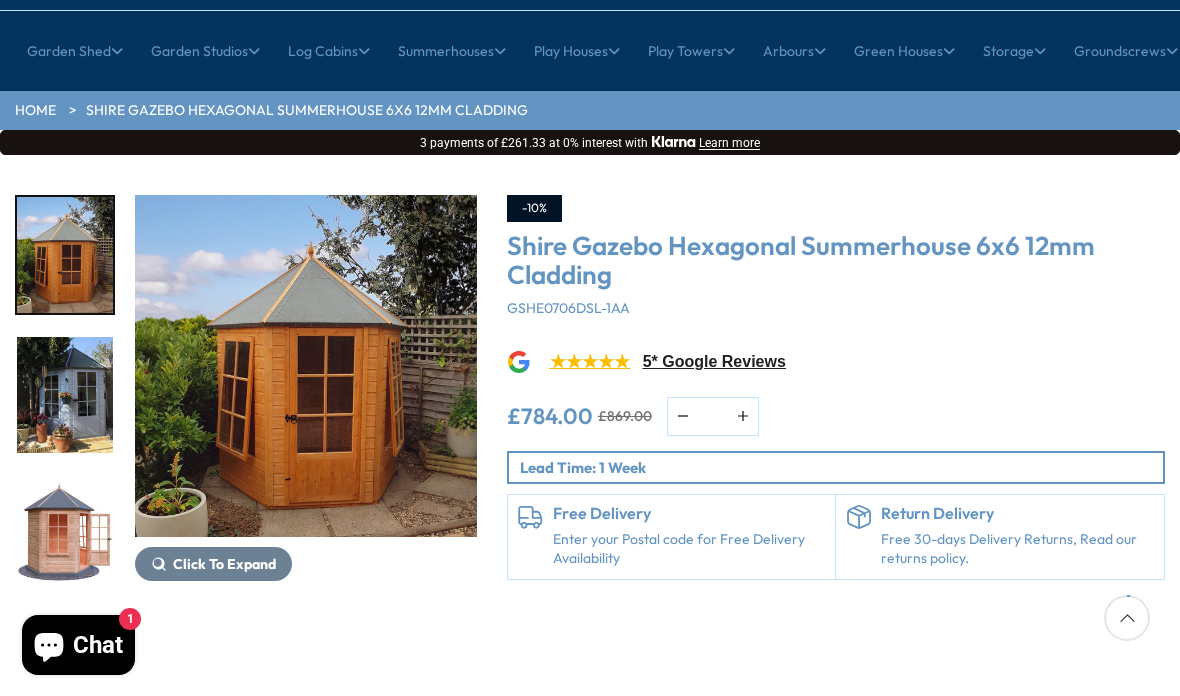 click at bounding box center [65, 395] 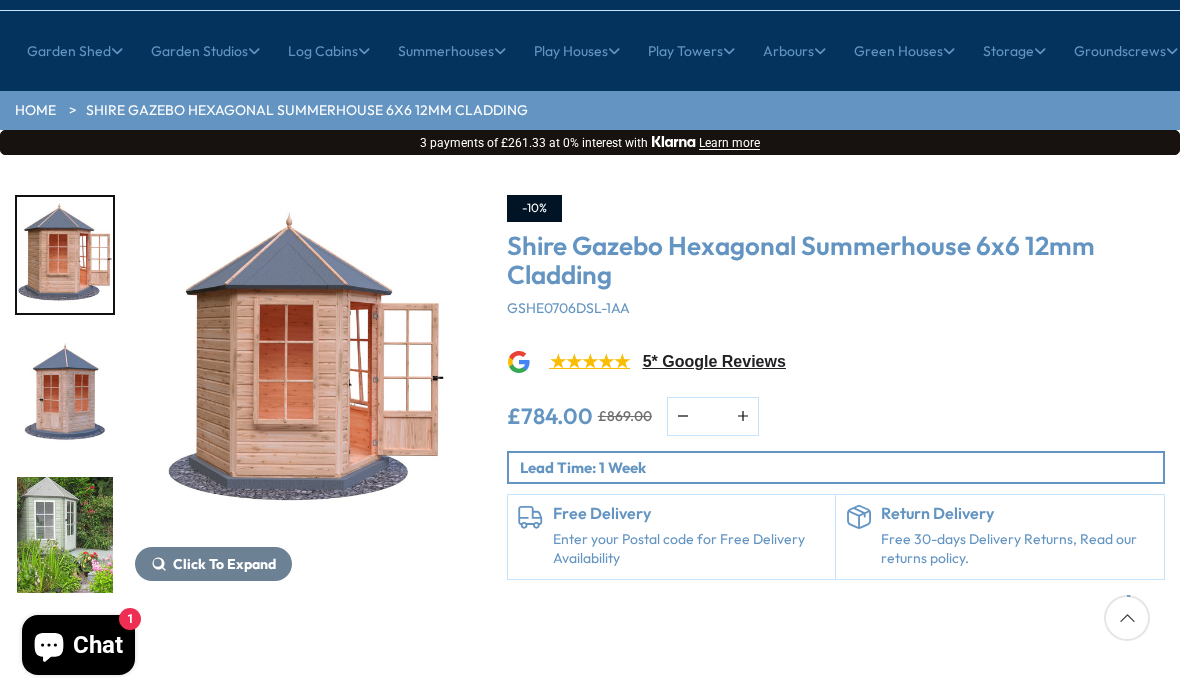 click at bounding box center [65, 535] 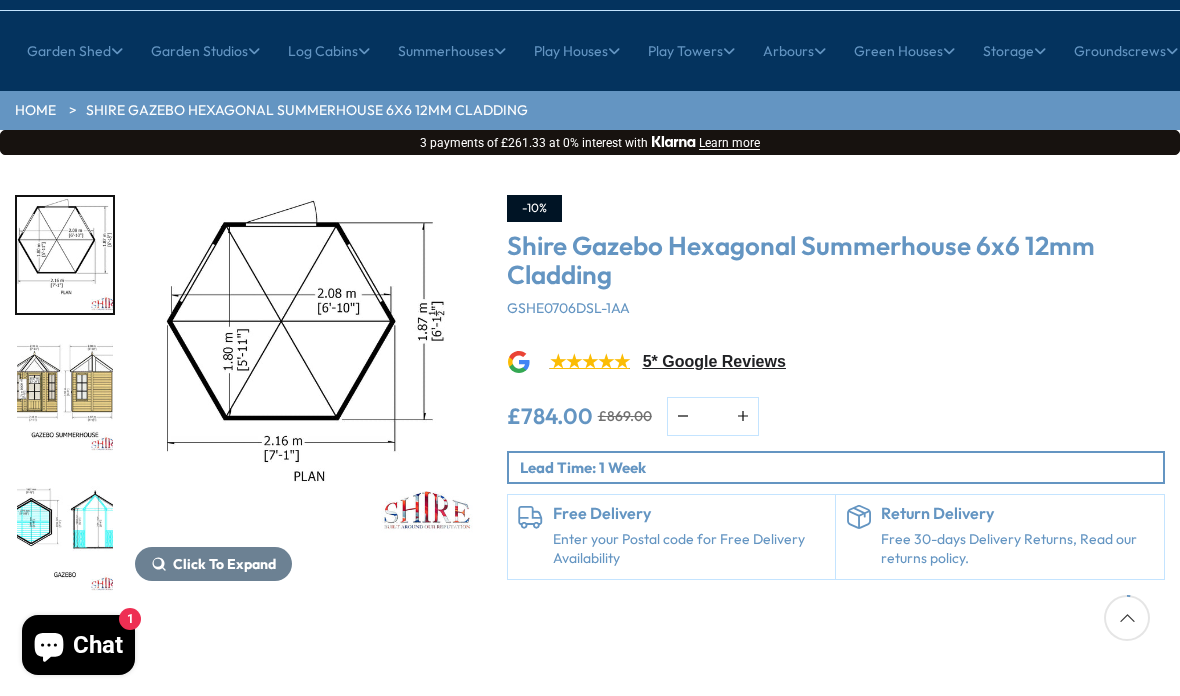 click at bounding box center [65, 395] 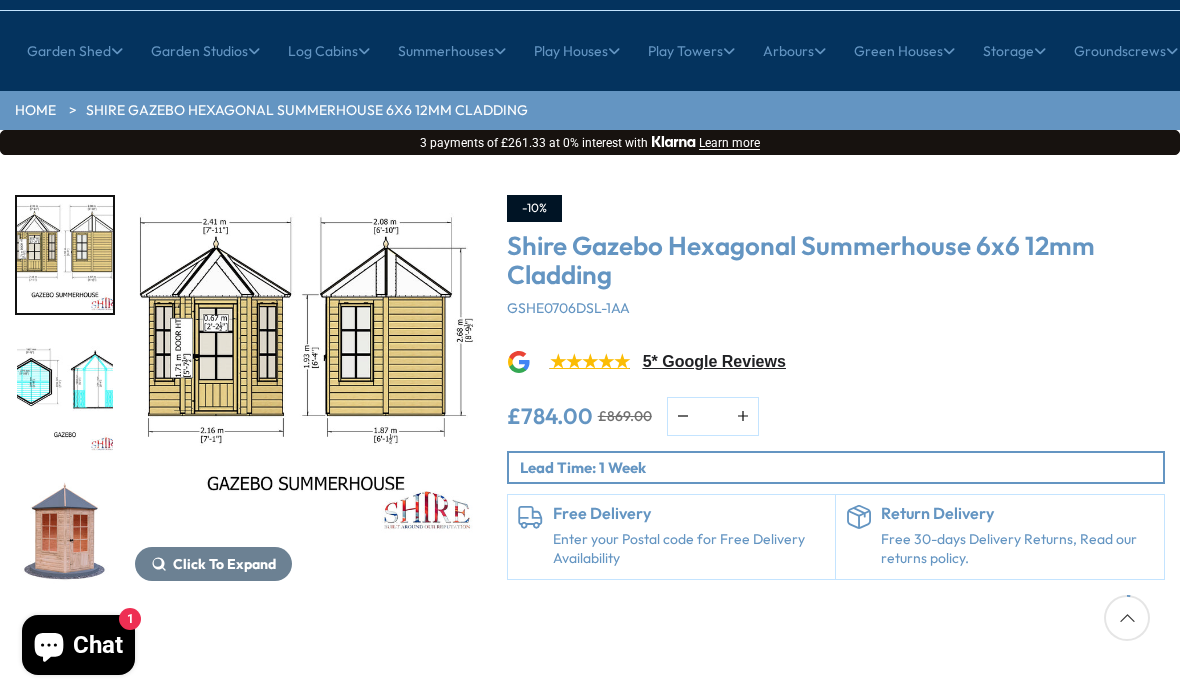 click at bounding box center (65, 395) 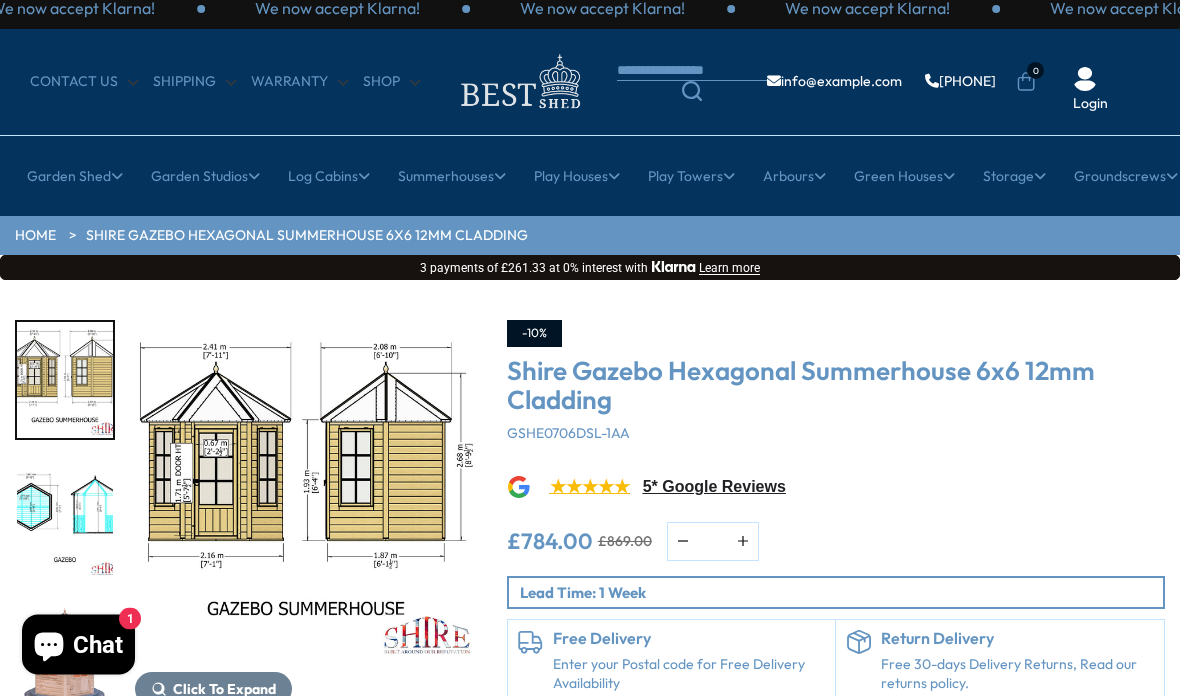 scroll, scrollTop: 0, scrollLeft: 0, axis: both 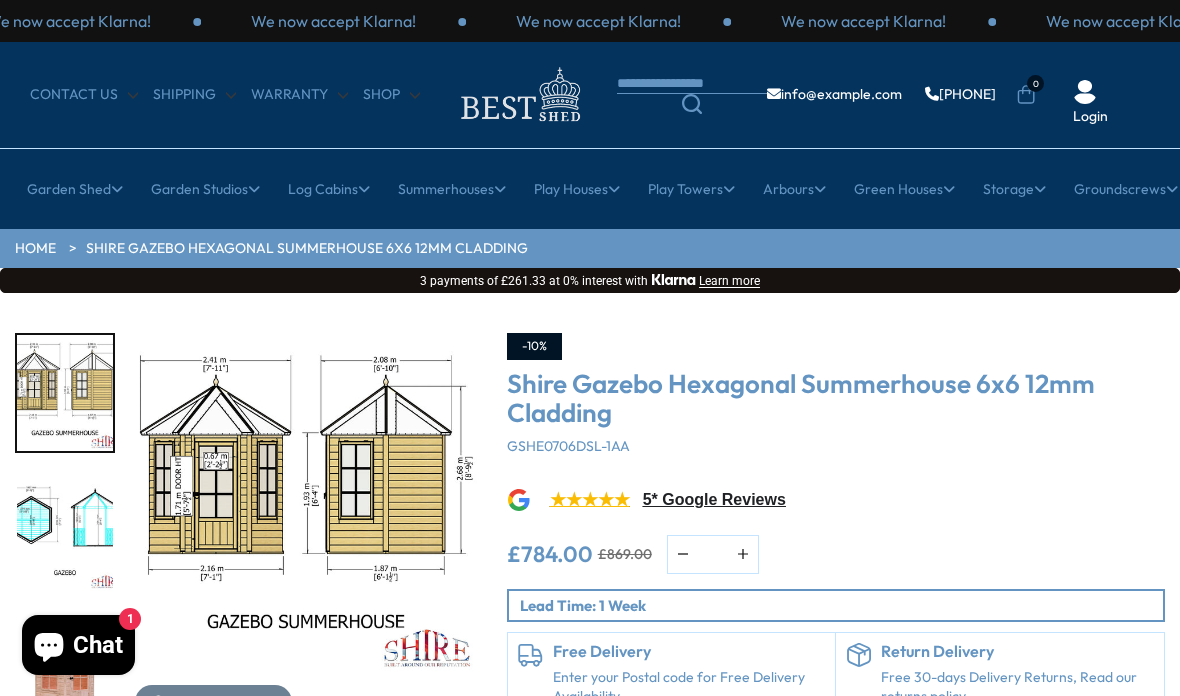 click on "CONTACT US
Shipping
Warranty
Shop
info@example.com
[PHONE]
0
Login" at bounding box center (590, 94) 